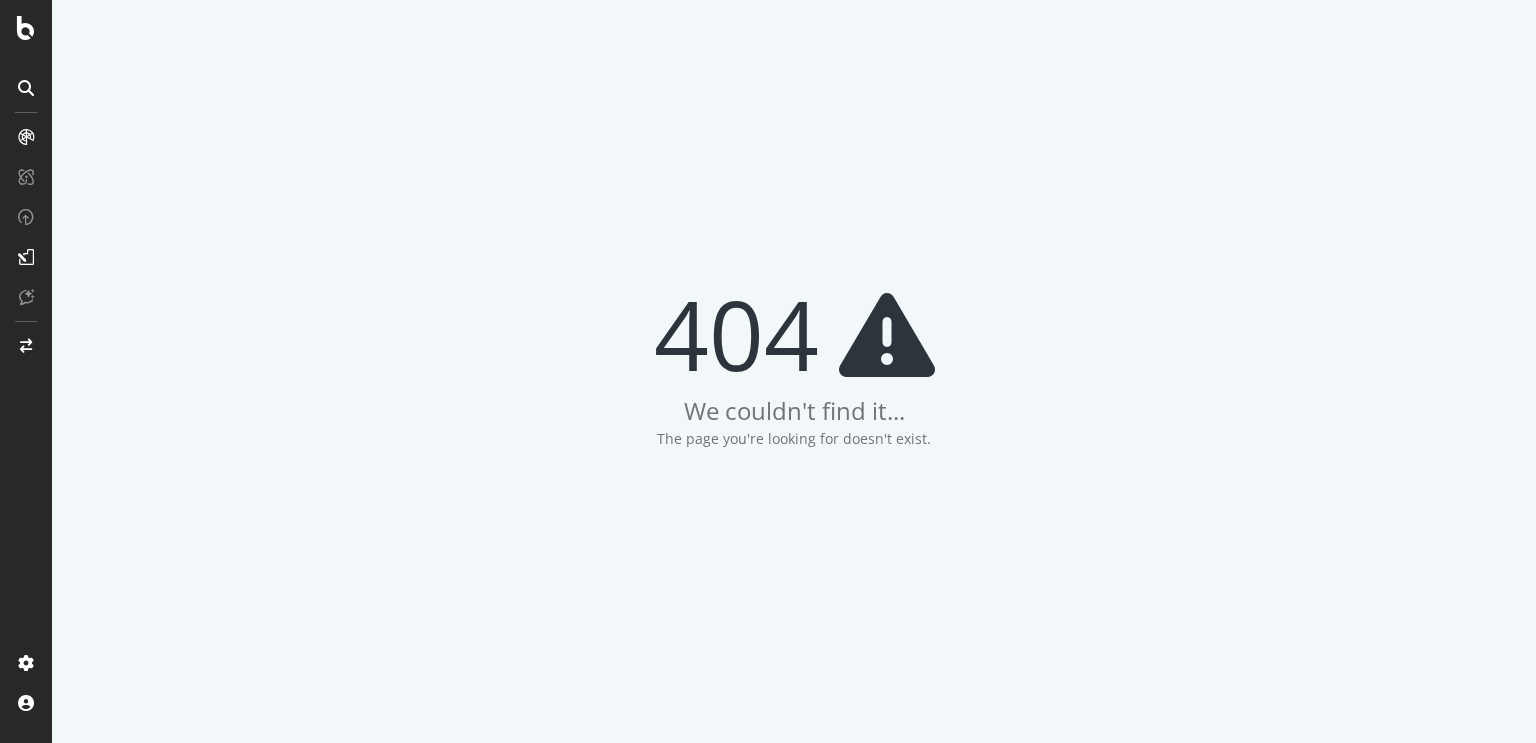 scroll, scrollTop: 0, scrollLeft: 0, axis: both 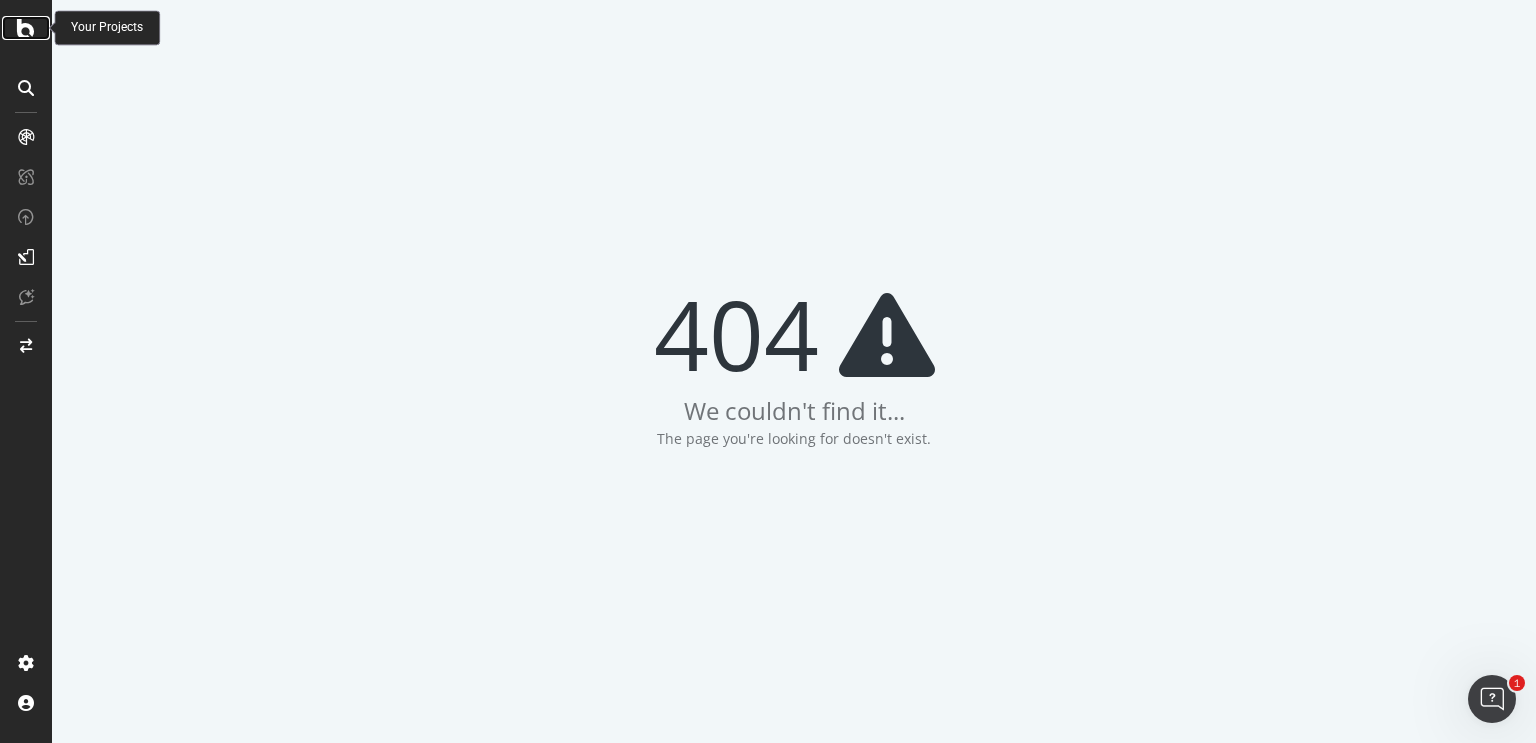 click at bounding box center [26, 28] 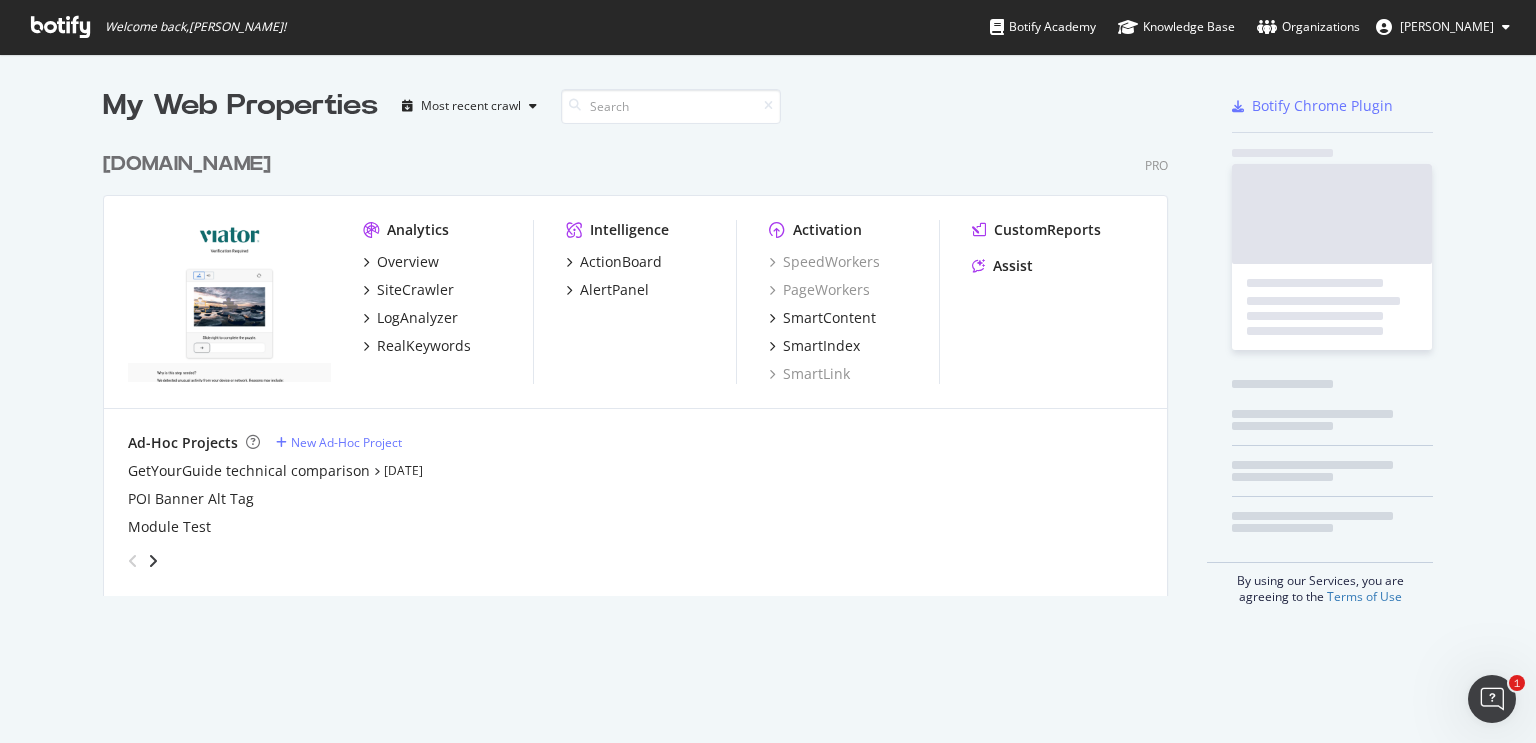 scroll, scrollTop: 728, scrollLeft: 1505, axis: both 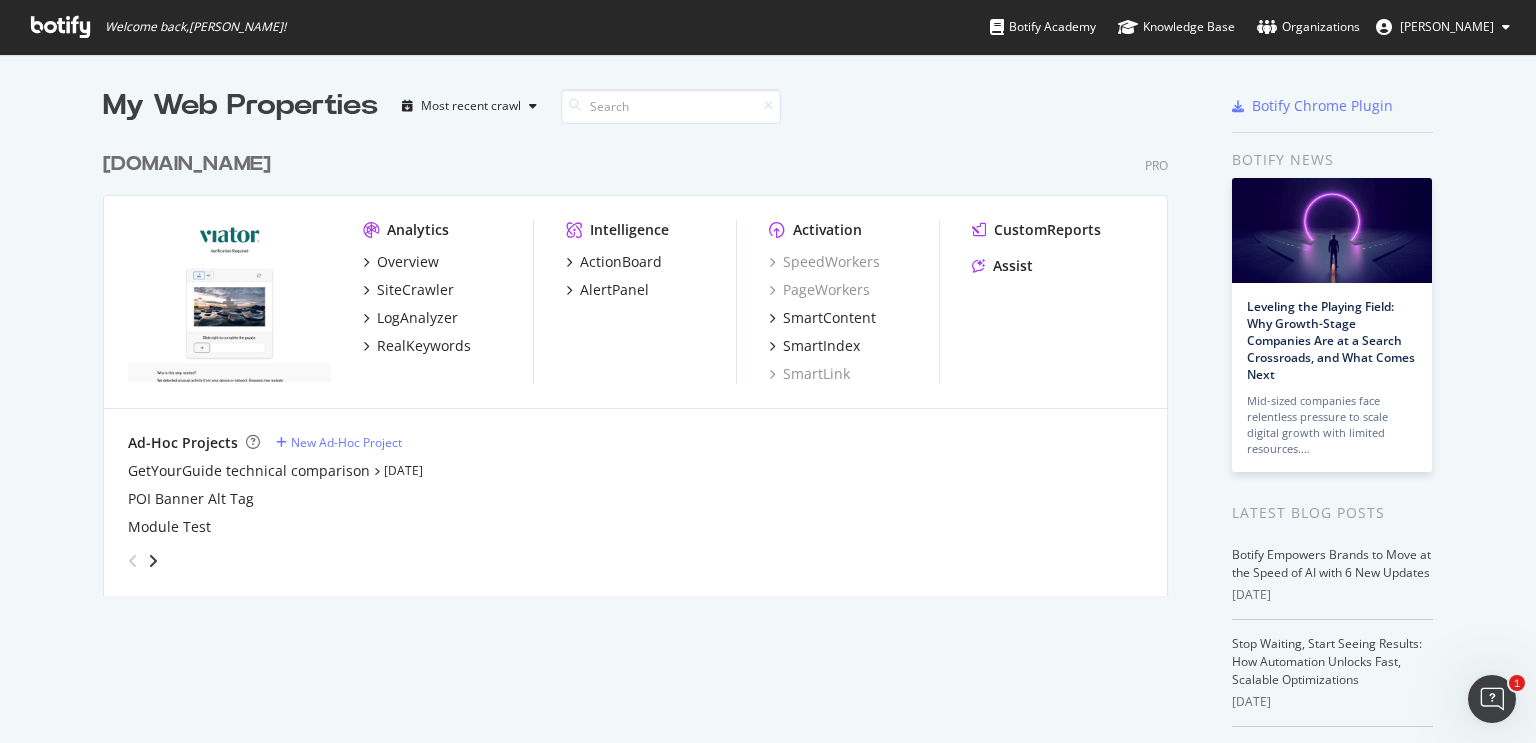 click on "[DOMAIN_NAME]" at bounding box center [187, 164] 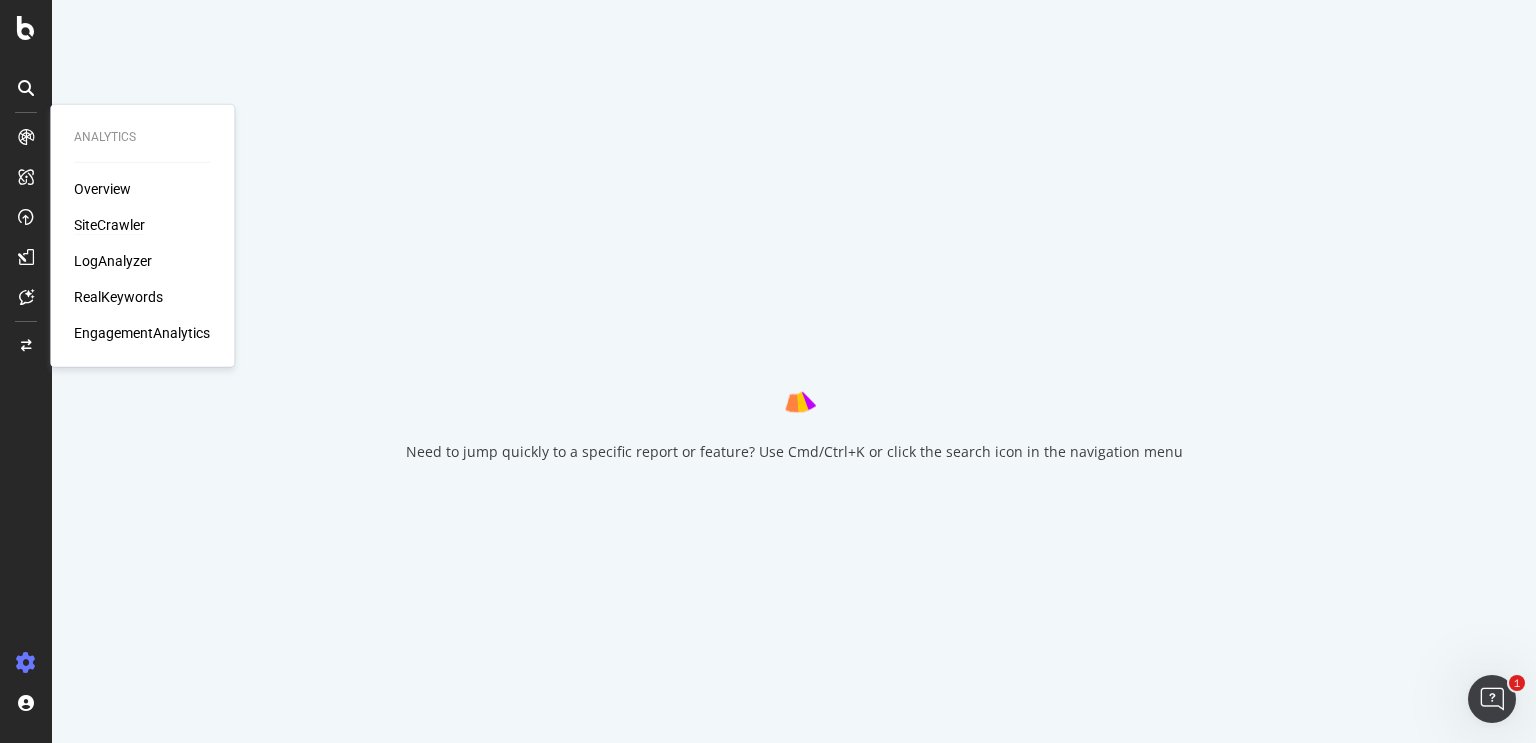 scroll, scrollTop: 0, scrollLeft: 0, axis: both 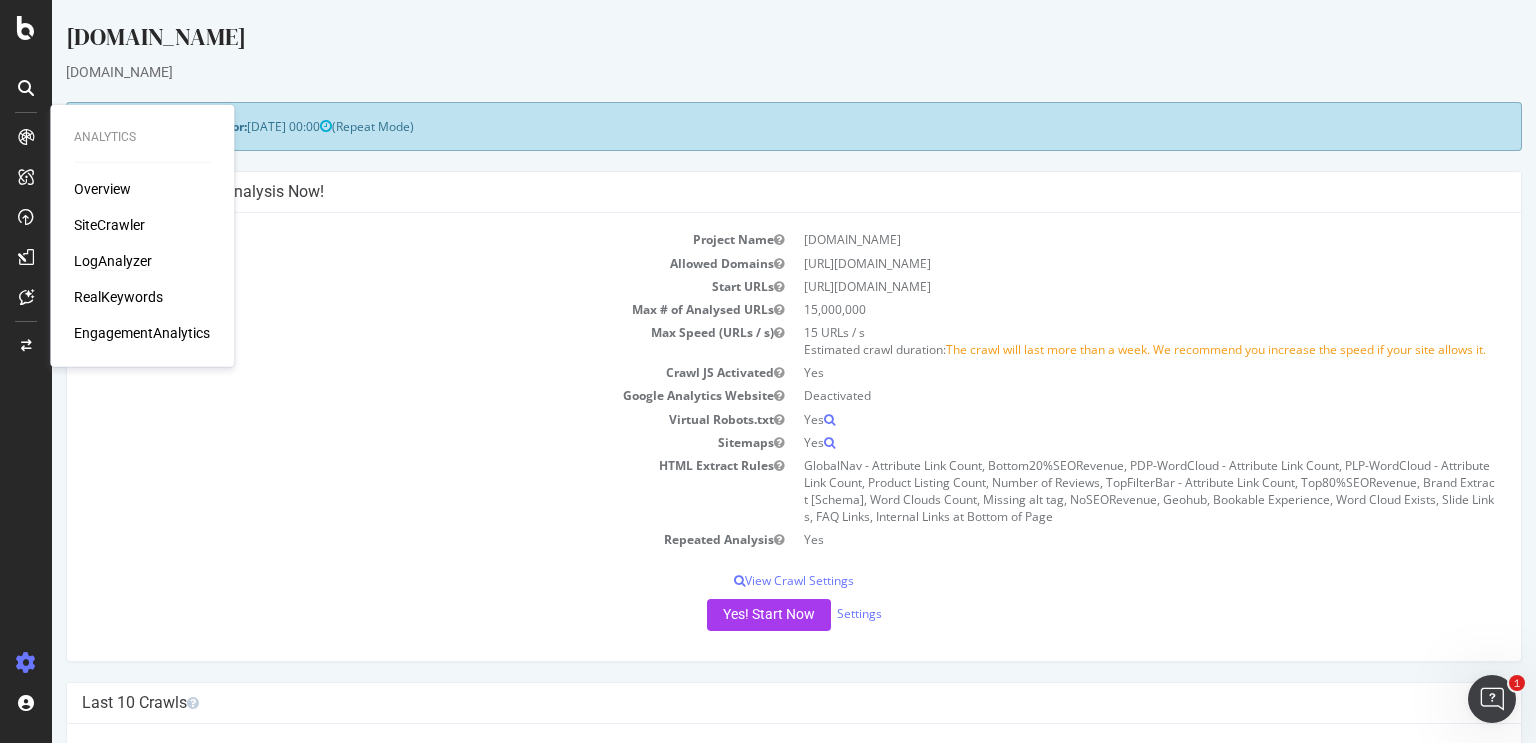 click on "LogAnalyzer" at bounding box center [113, 261] 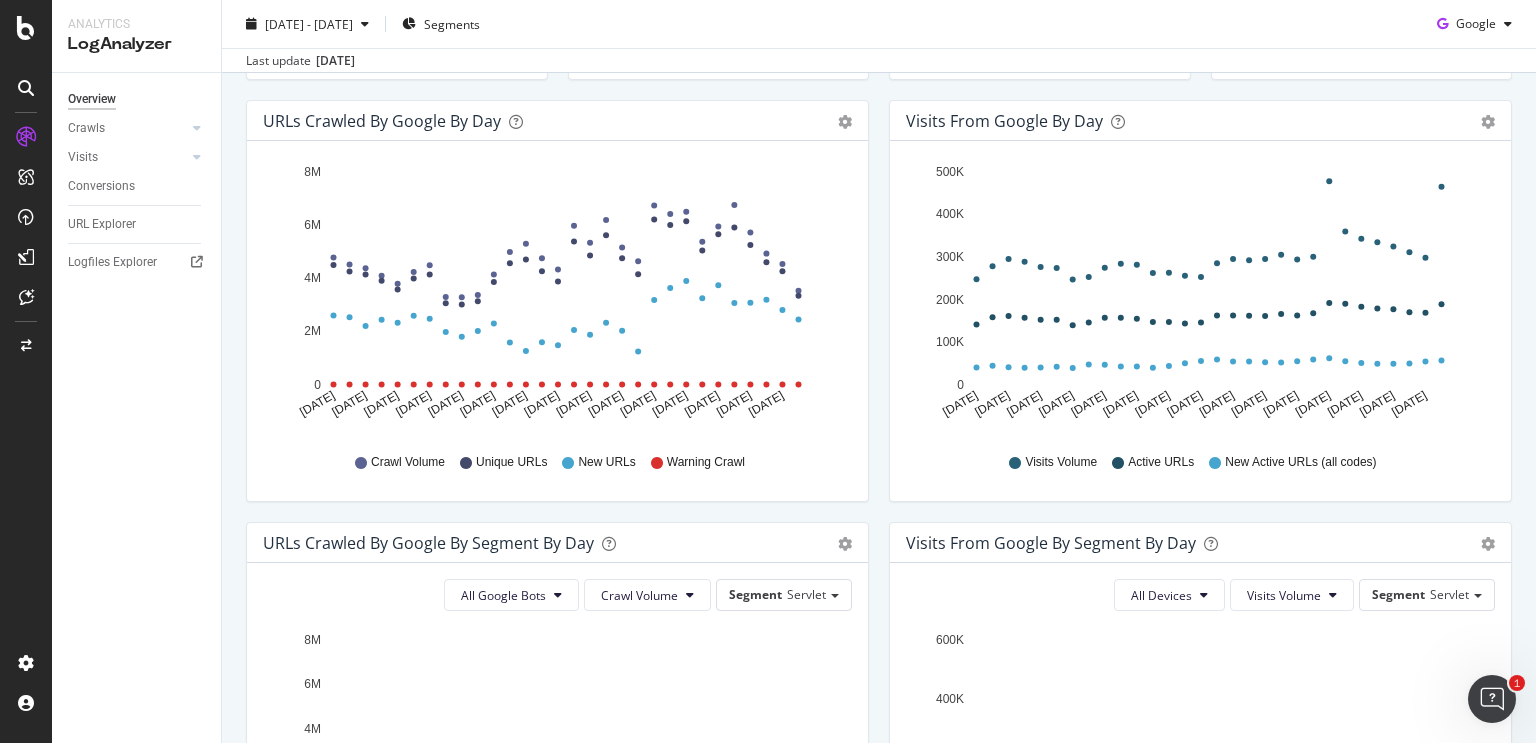 scroll, scrollTop: 0, scrollLeft: 0, axis: both 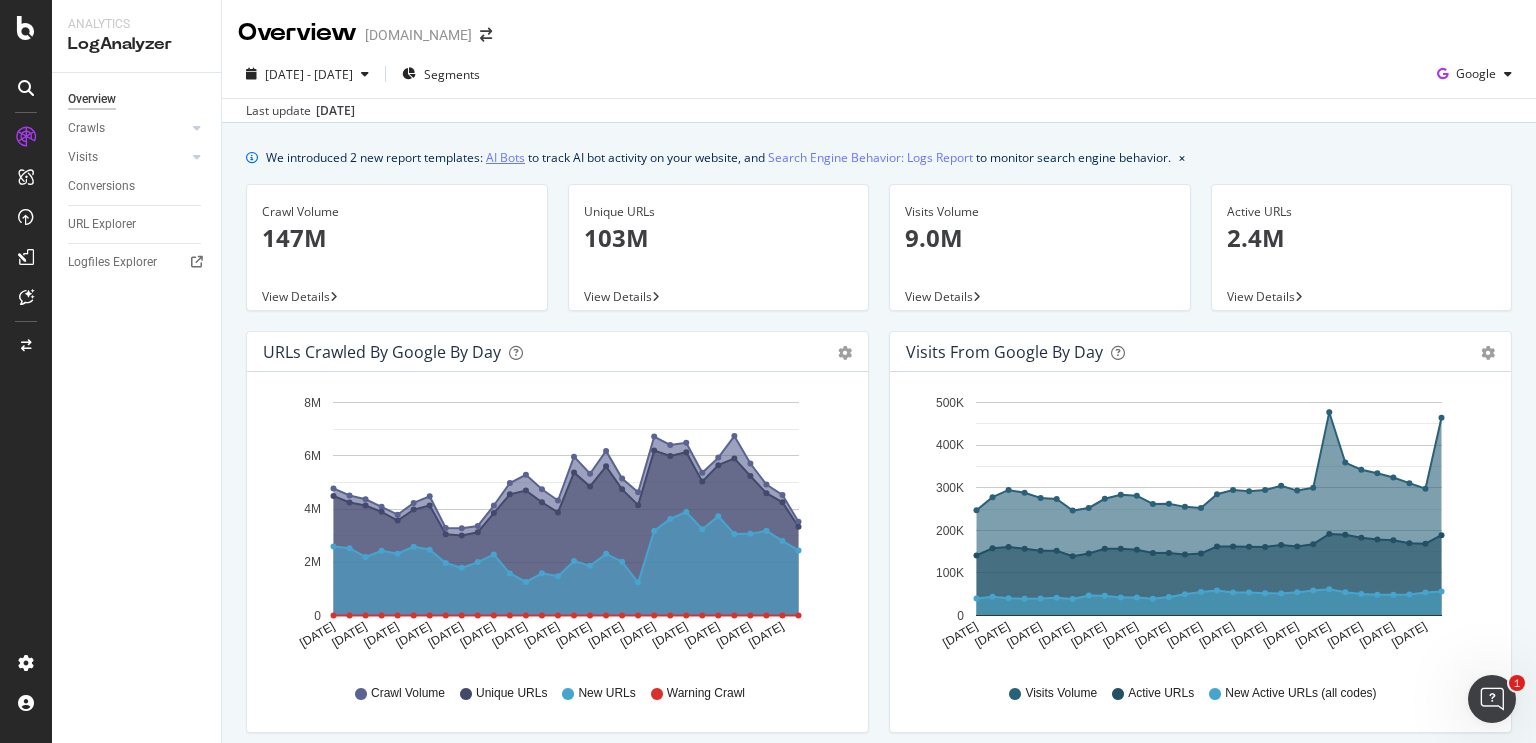 click on "AI Bots" at bounding box center [505, 157] 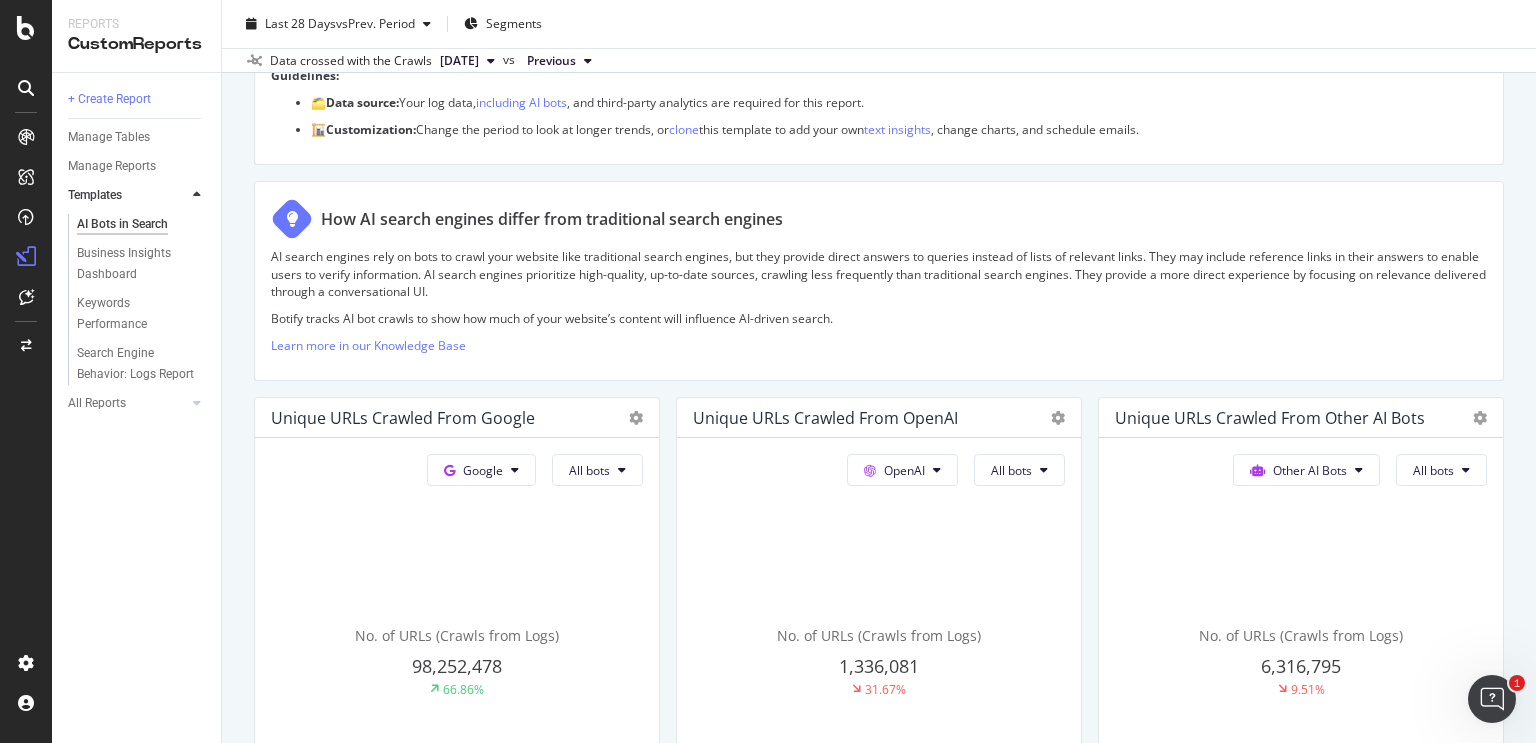 scroll, scrollTop: 400, scrollLeft: 0, axis: vertical 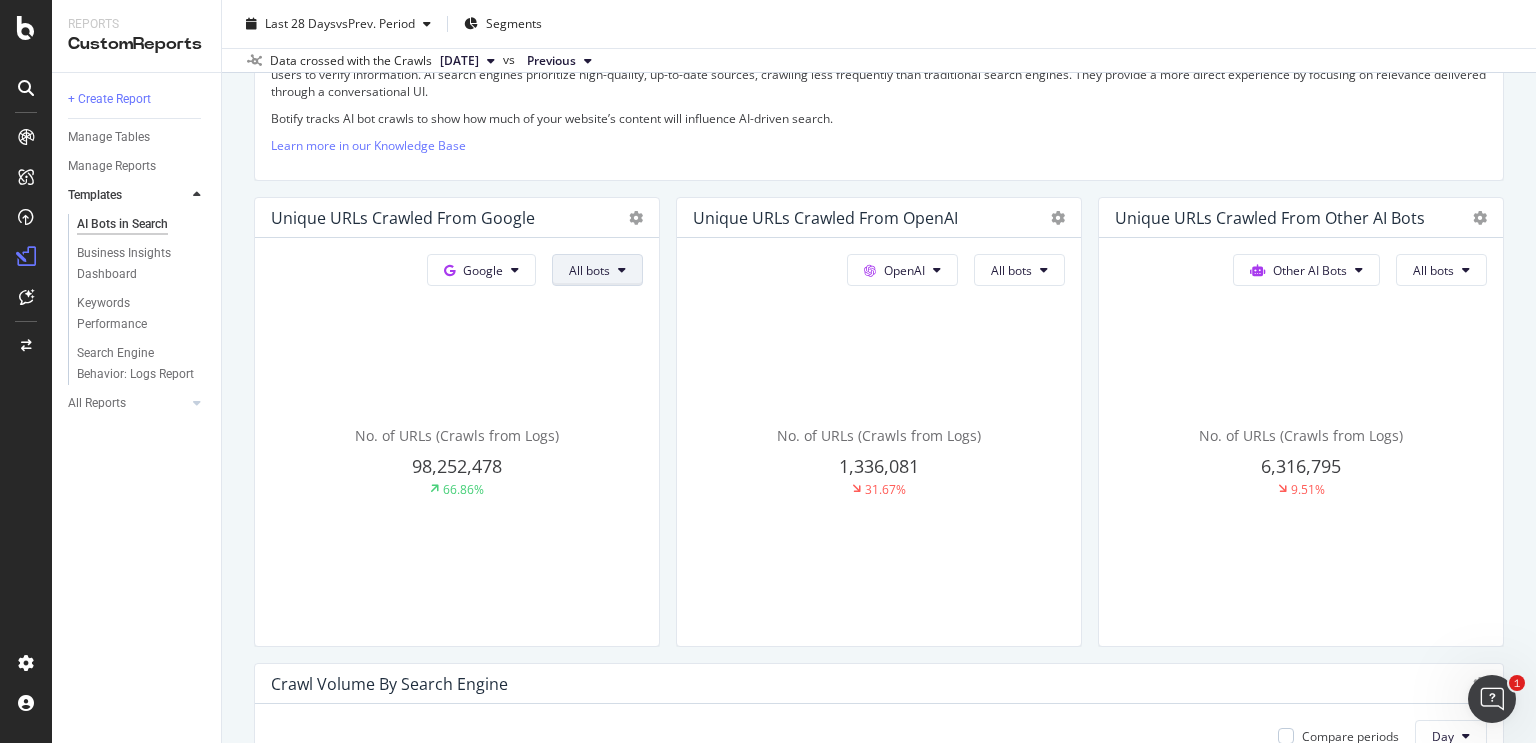 click on "All bots" at bounding box center (589, 270) 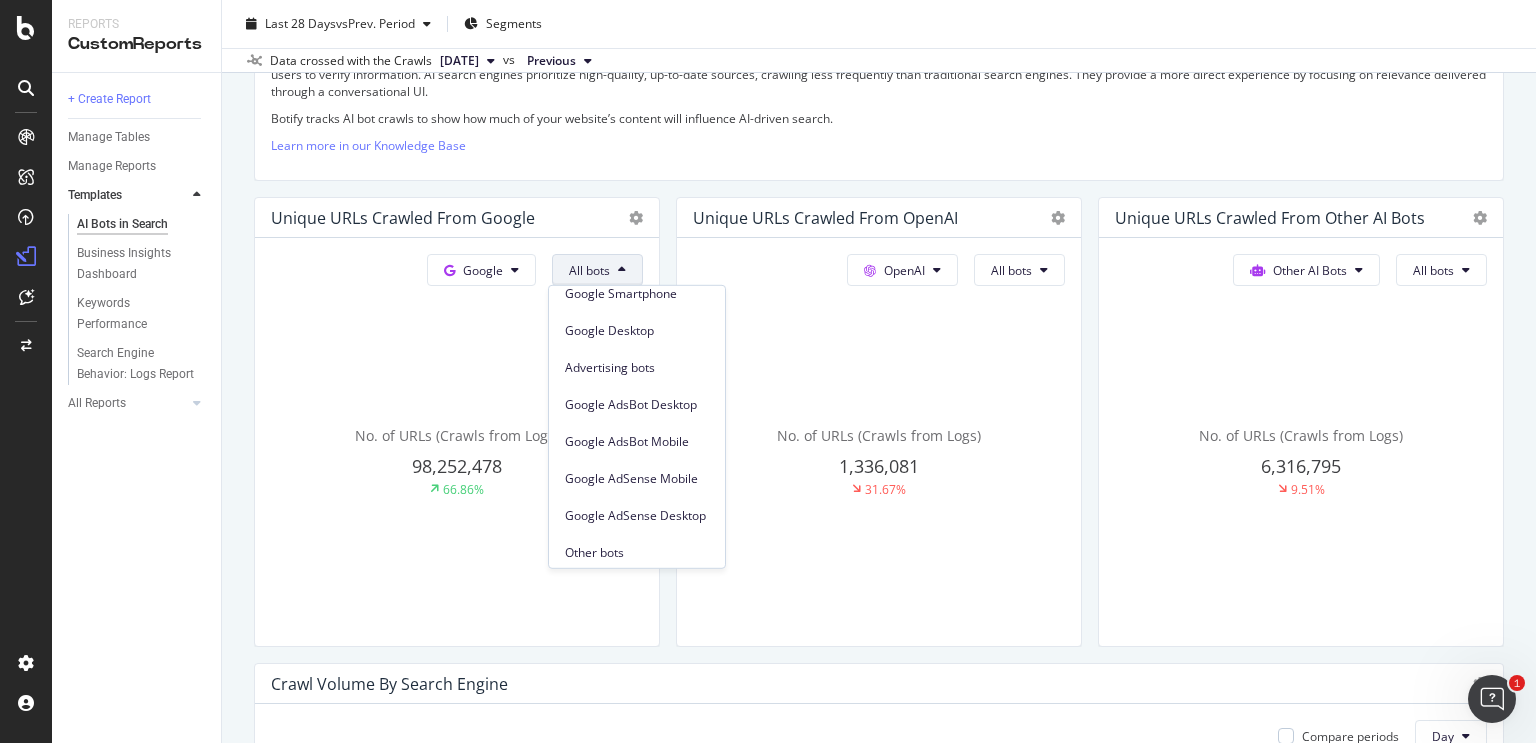 scroll, scrollTop: 0, scrollLeft: 0, axis: both 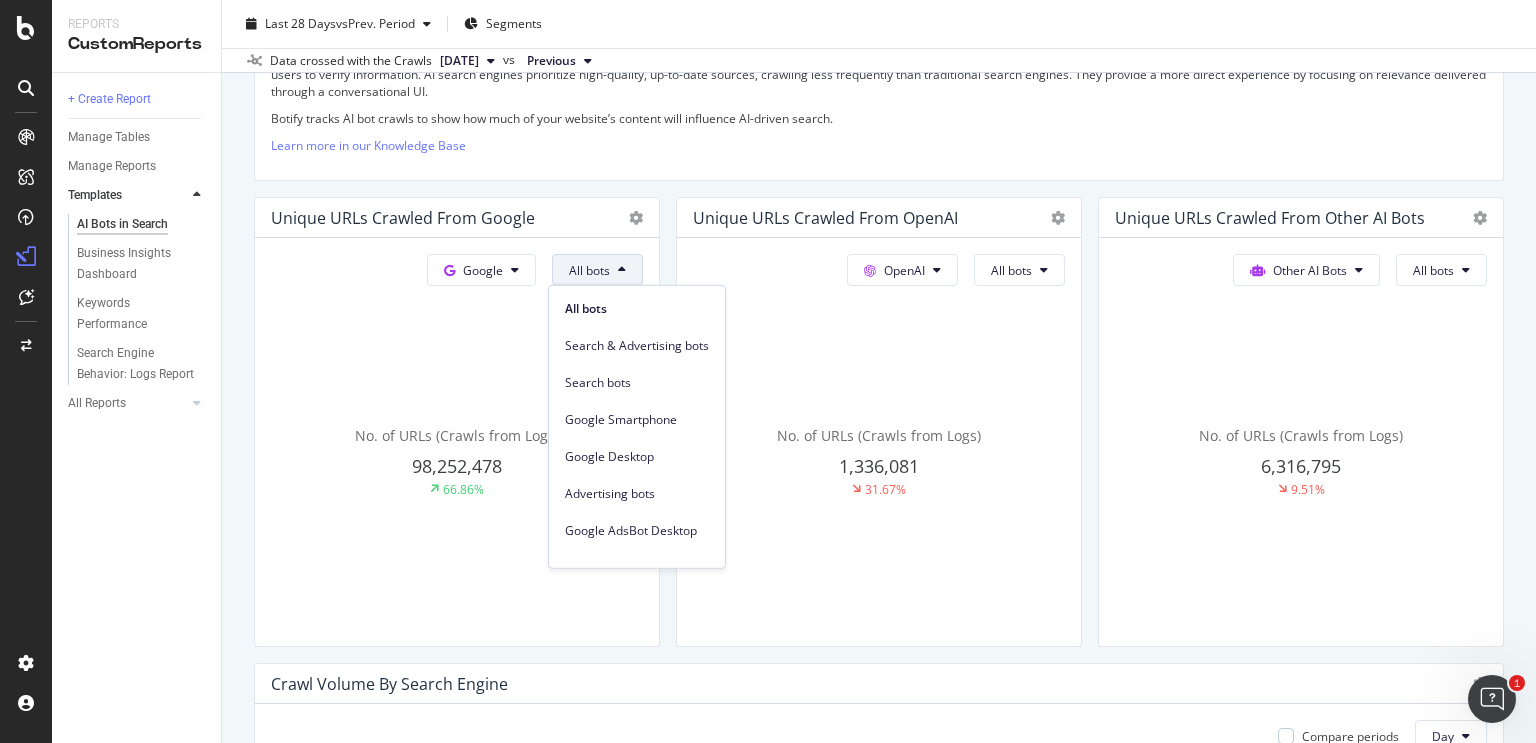 click on "This report shows AI bot interaction with your website and its impact on your organic traffic. Guidelines:
🗂️  Data source:  Your log data,  including AI bots , and third-party analytics are required for this report.
🏗️  Customization:  Change the period to look at longer trends, or  clone  this template to add your own  text insights , change charts, and schedule emails.
How AI search engines differ from traditional search engines AI search engines rely on bots to crawl your website like traditional search engines, but they provide direct answers to queries instead of lists of relevant links. They may include reference links in their answers to enable users to verify information. AI search engines prioritize high-quality, up-to-date sources, crawling less frequently than traditional search engines. They provide a more direct experience by focusing on relevance delivered through a conversational UI.
Learn more in our Knowledge Base
Unique URLs Crawled from Google Google All bots" at bounding box center (879, 1762) 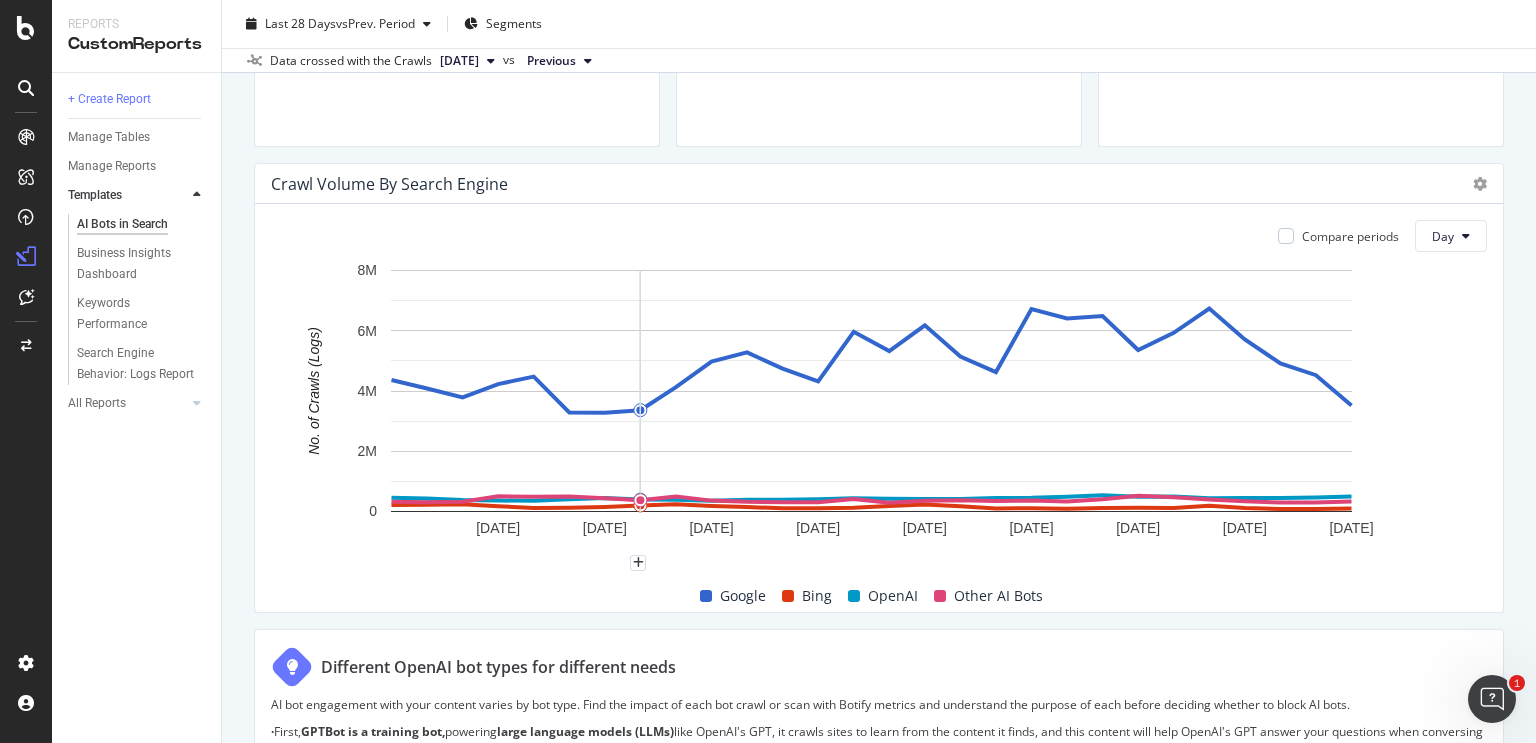 scroll, scrollTop: 1000, scrollLeft: 0, axis: vertical 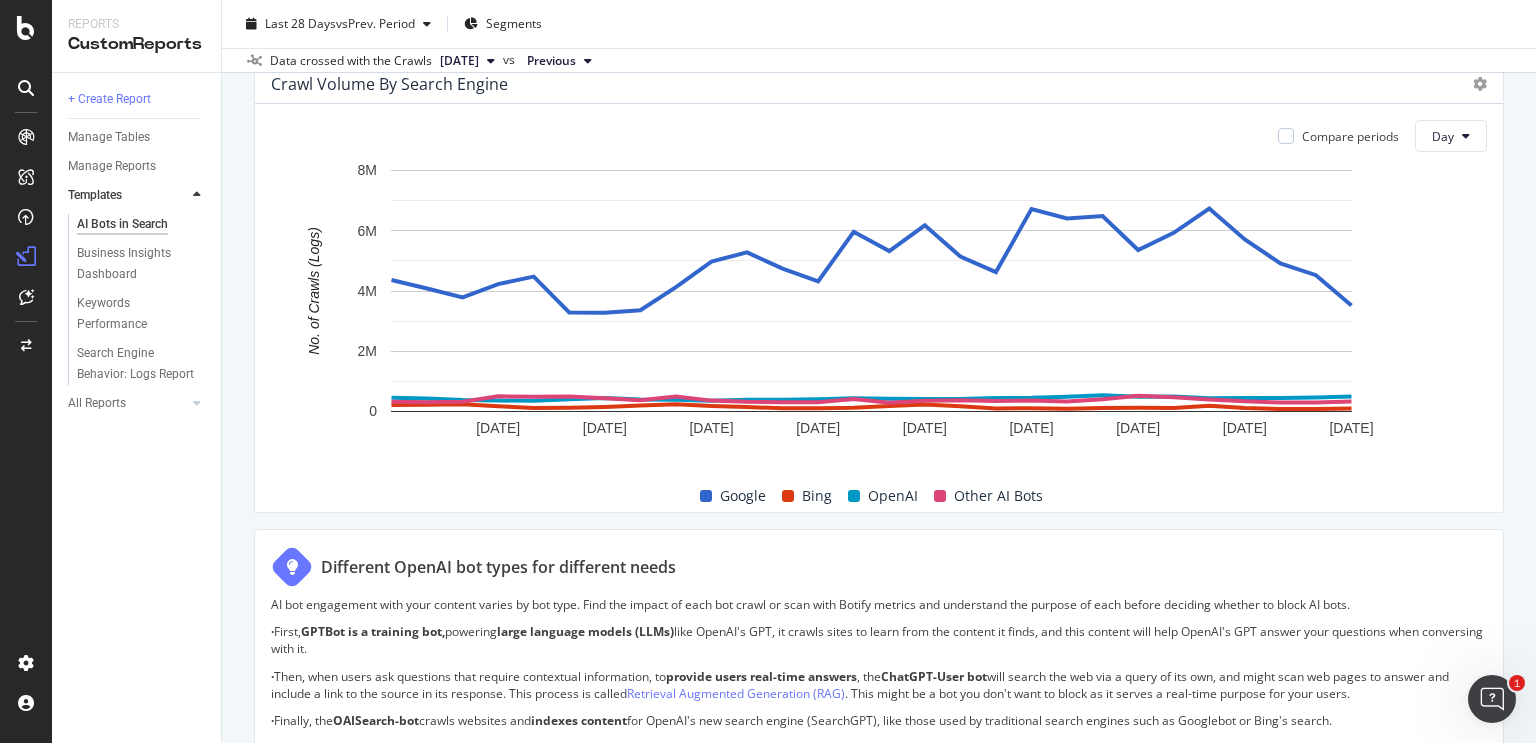 click on "Google" at bounding box center [743, 496] 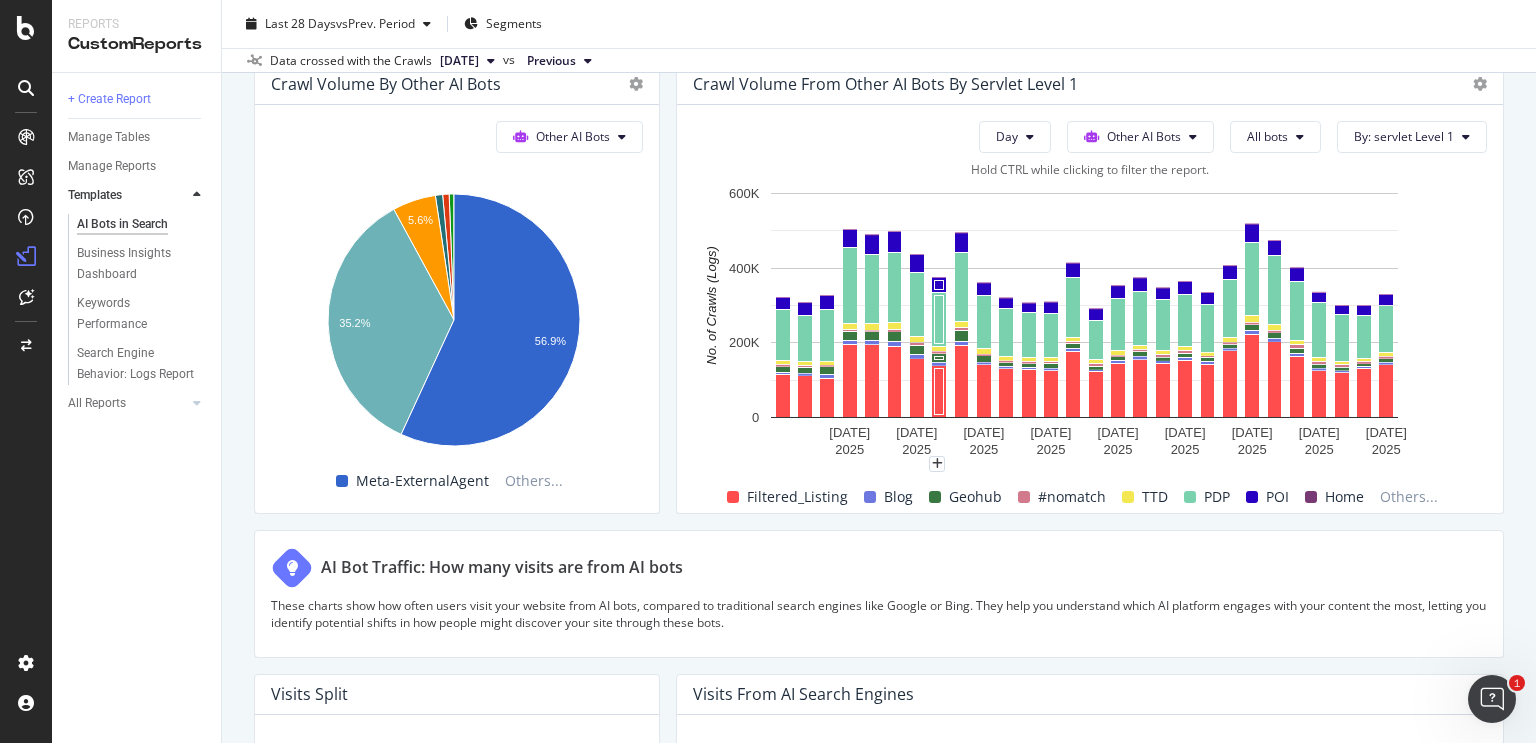 scroll, scrollTop: 2900, scrollLeft: 0, axis: vertical 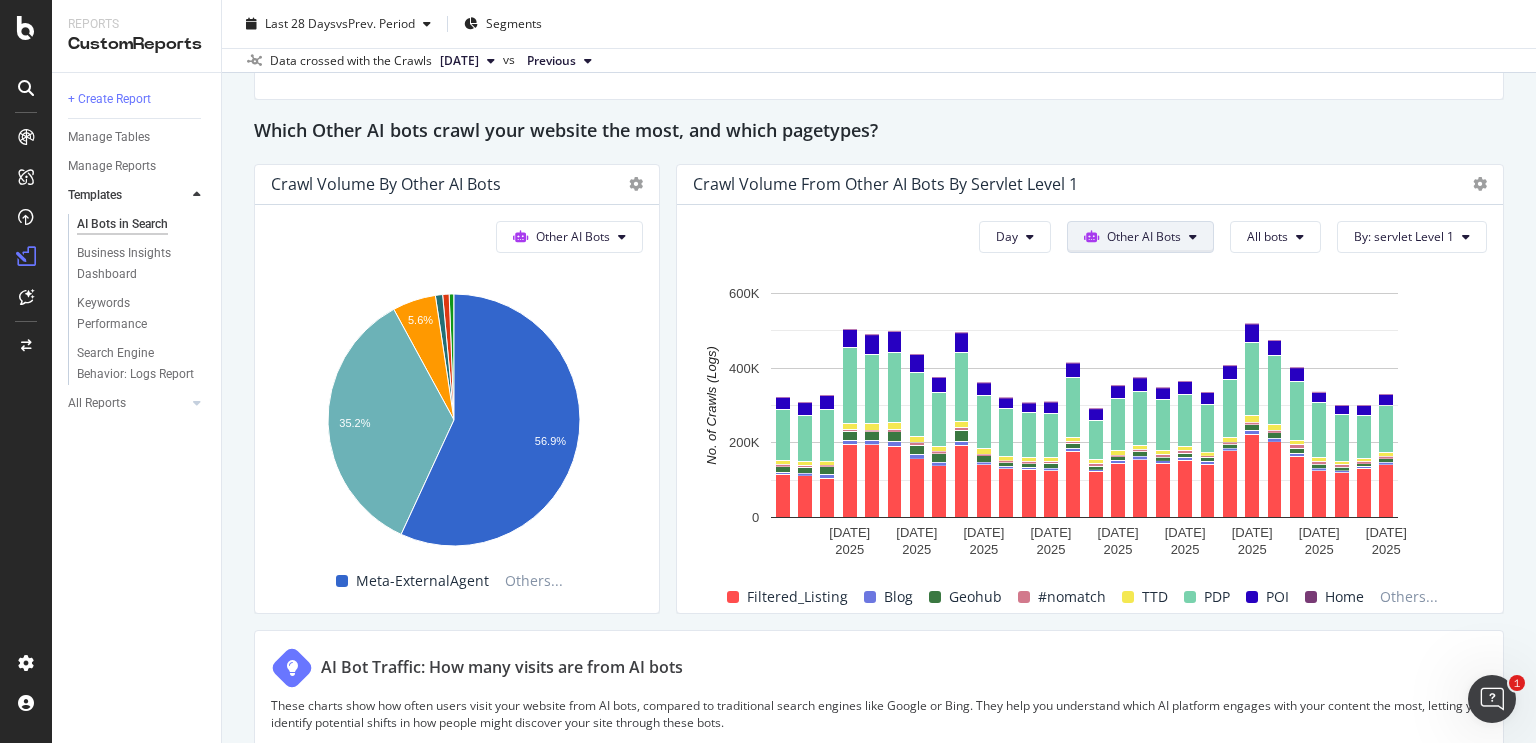 click at bounding box center [1154, -466] 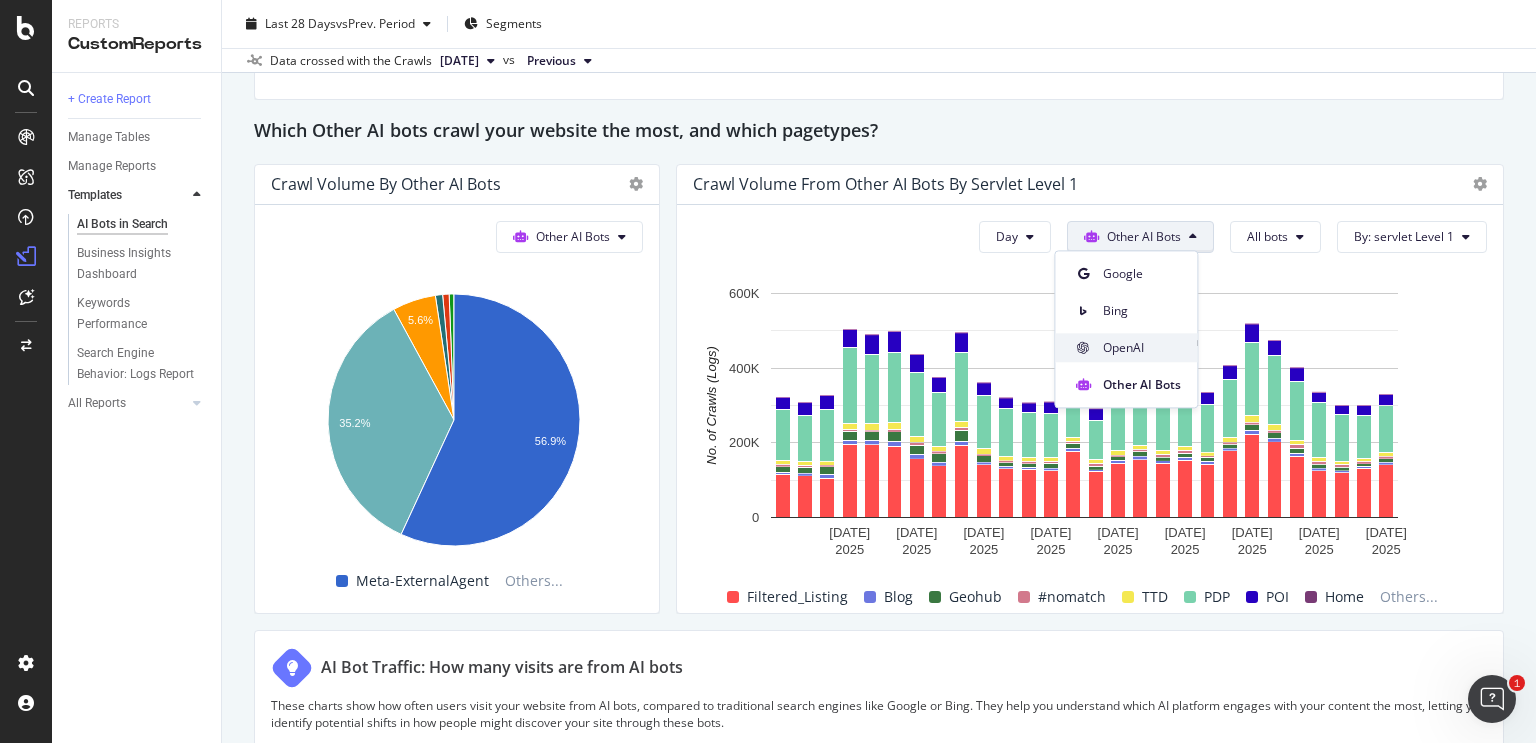click on "OpenAI" at bounding box center (1142, 348) 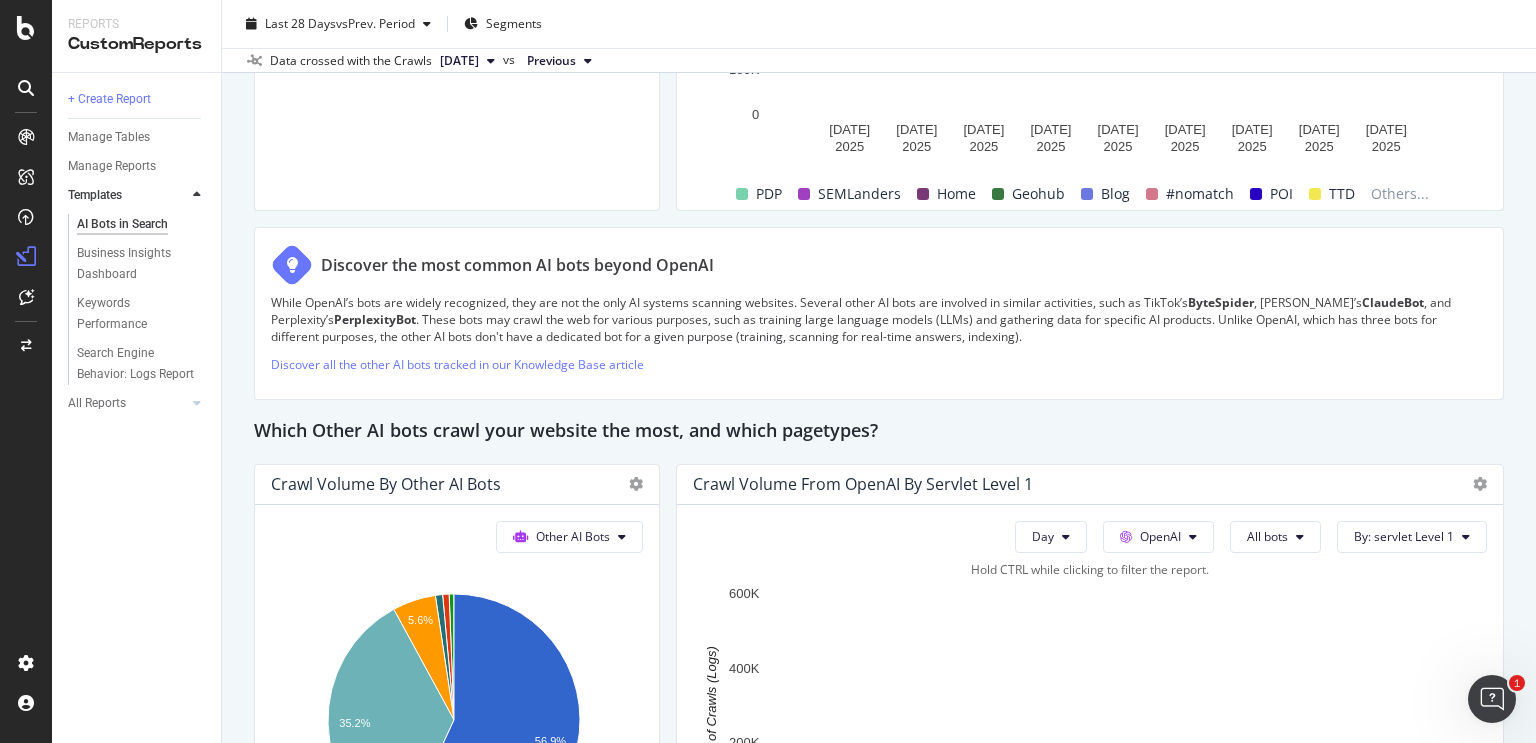 scroll, scrollTop: 3000, scrollLeft: 0, axis: vertical 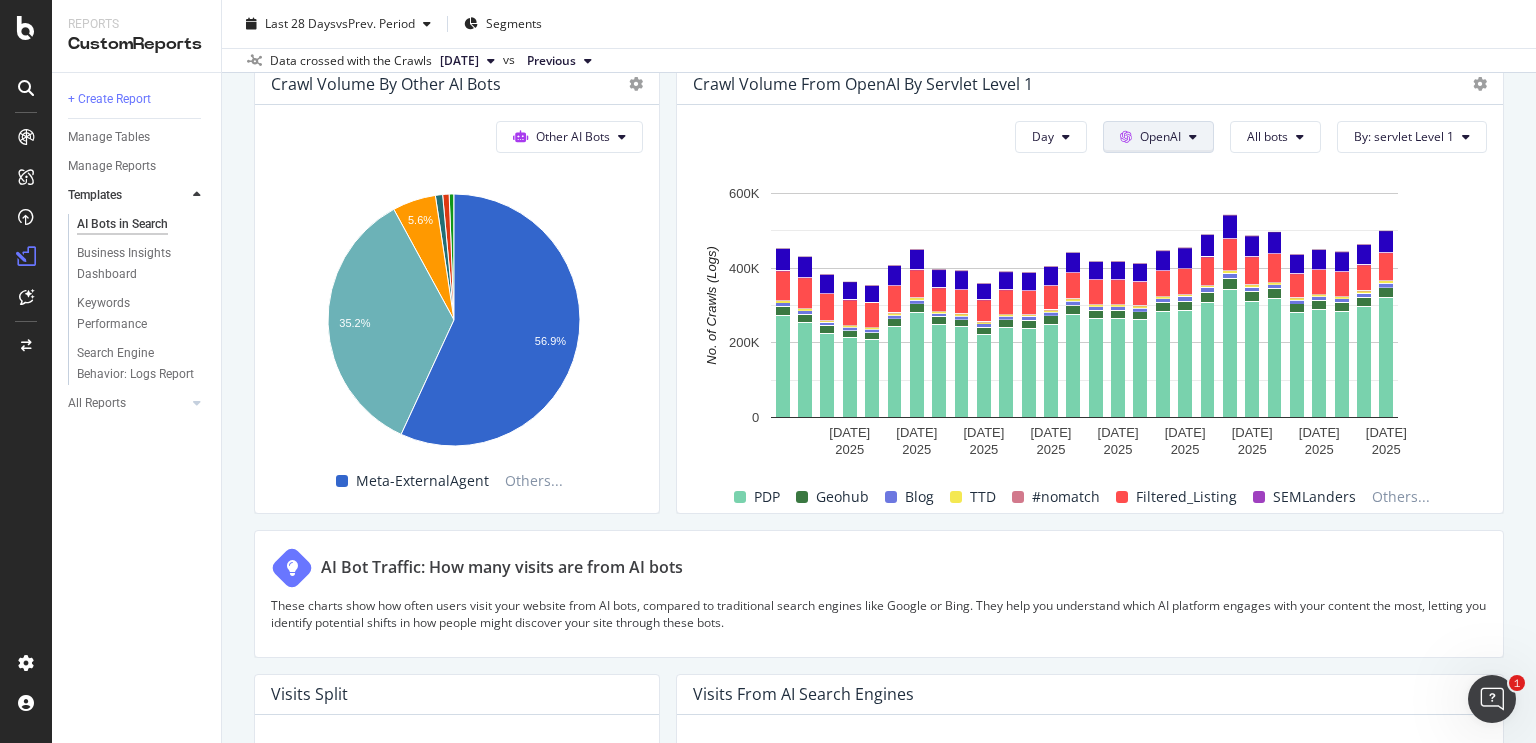 click on "OpenAI" at bounding box center (1121, -566) 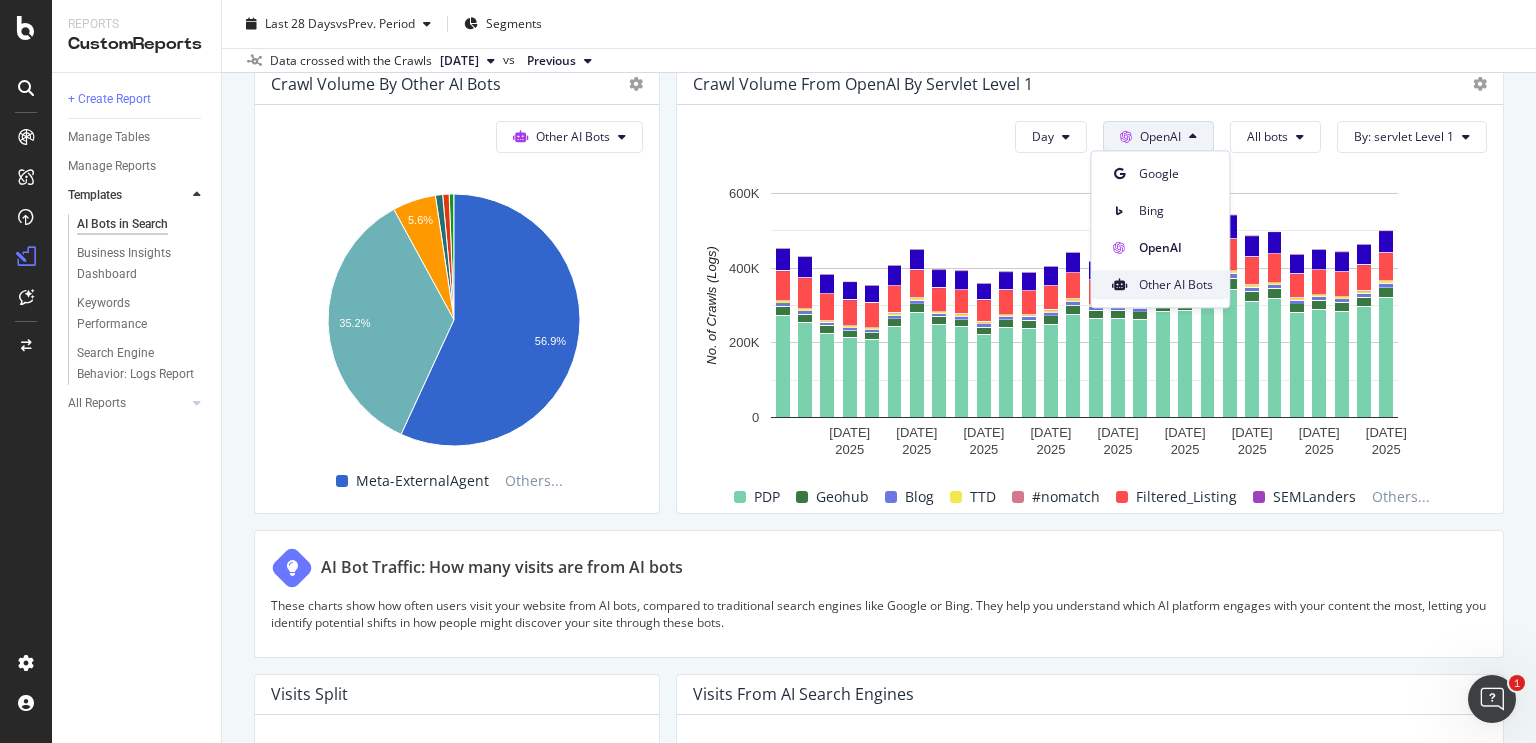 click on "Other AI Bots" at bounding box center [1176, 285] 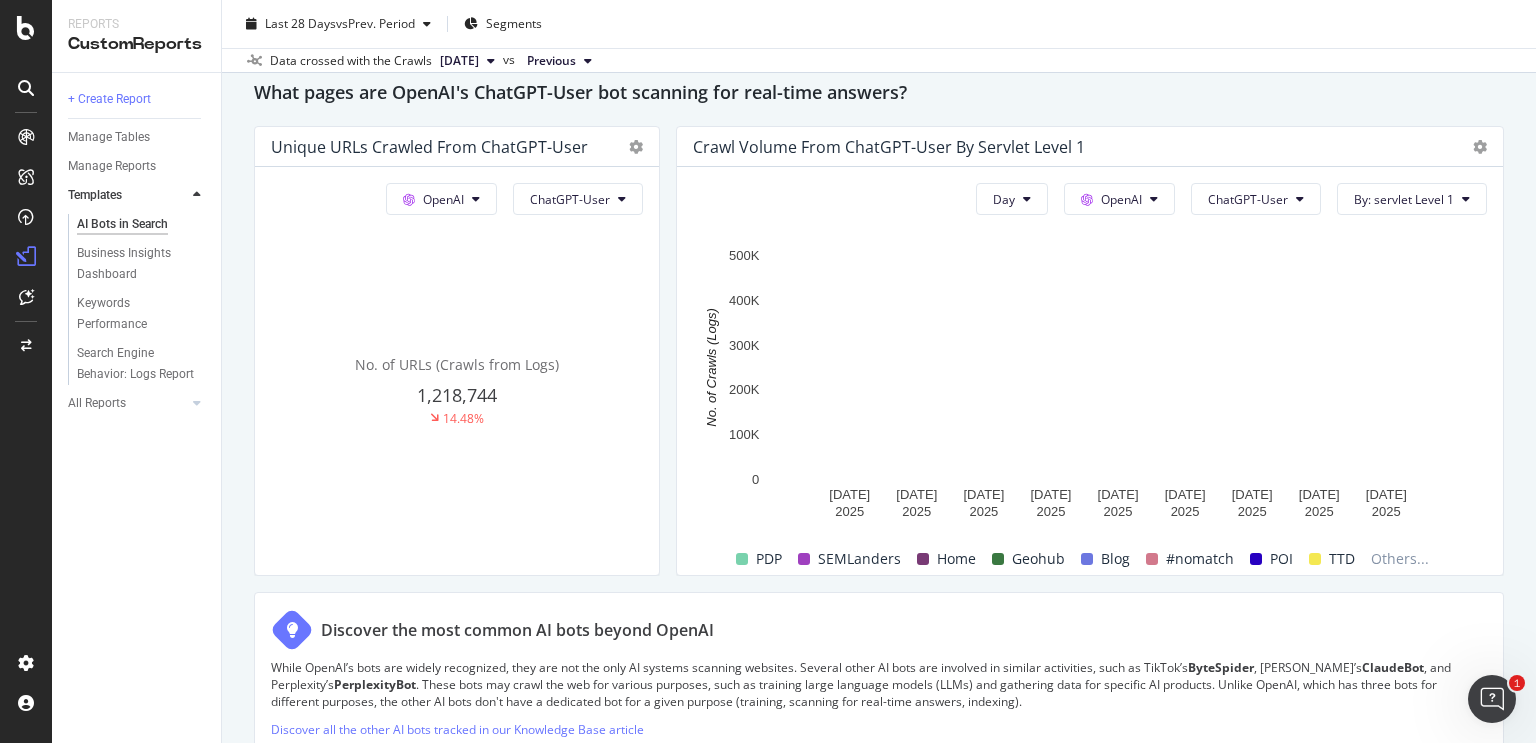 scroll, scrollTop: 2200, scrollLeft: 0, axis: vertical 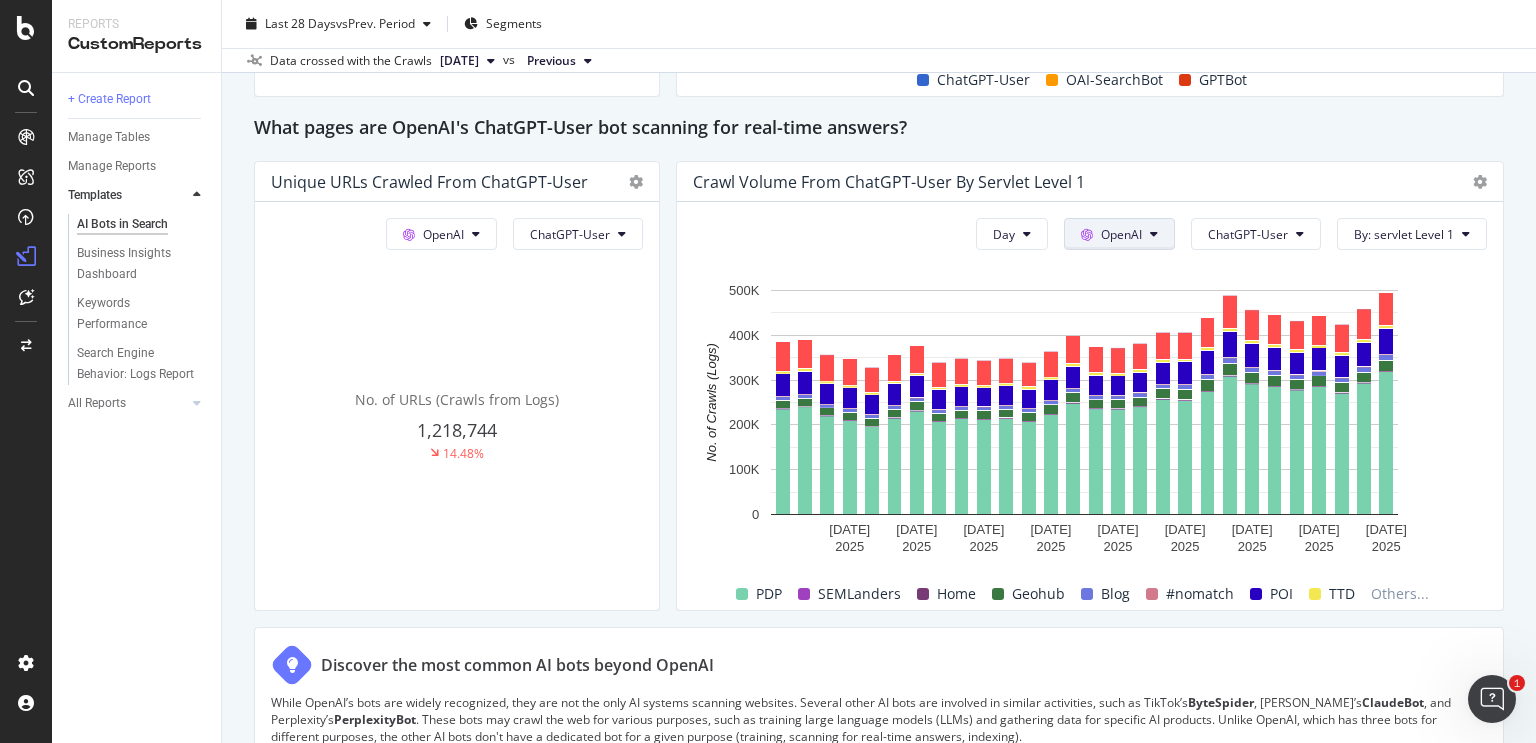 click on "OpenAI" at bounding box center (1119, 234) 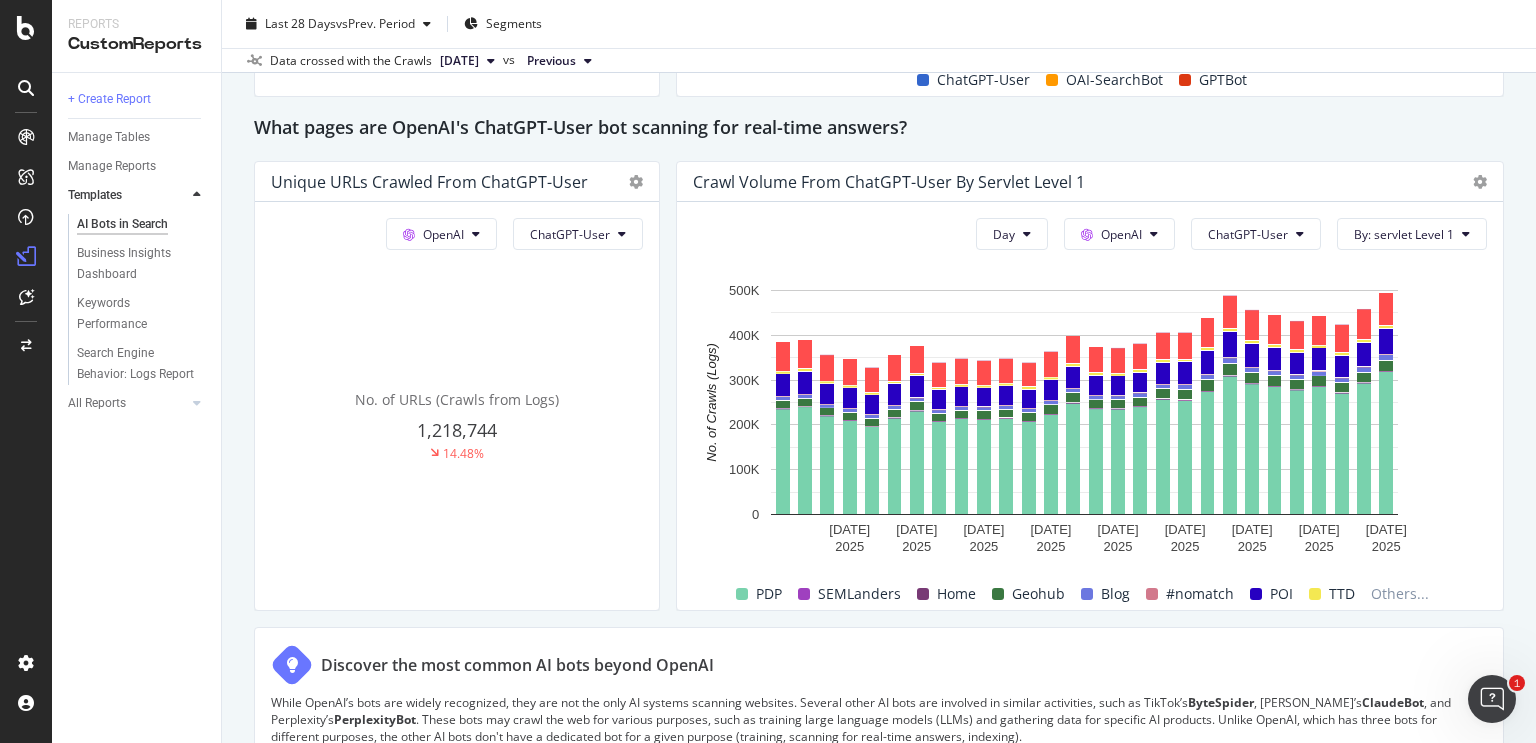 click on "AI Bots in Search AI Bots in Search [DOMAIN_NAME] Clone Schedule Email Export Last 28 Days  vs  Prev. Period Segments Data crossed with the Crawls  [DATE] vs Previous Add a short description Add a short description This report shows AI bot interaction with your website and its impact on your organic traffic. Guidelines:
🗂️  Data source:  Your log data,  including AI bots , and third-party analytics are required for this report.
🏗️  Customization:  Change the period to look at longer trends, or  clone  this template to add your own  text insights , change charts, and schedule emails.
How AI search engines differ from traditional search engines
Botify tracks AI bot crawls to show how much of your website’s content will influence AI-driven search.
Learn more in our Knowledge Base
Unique URLs Crawled from Google Google All bots No. of URLs (Crawls from Logs) 98,252,478 66.86% Unique URLs Crawled from OpenAI OpenAI All bots No. of URLs (Crawls from Logs) 31.67% 0" at bounding box center (879, 371) 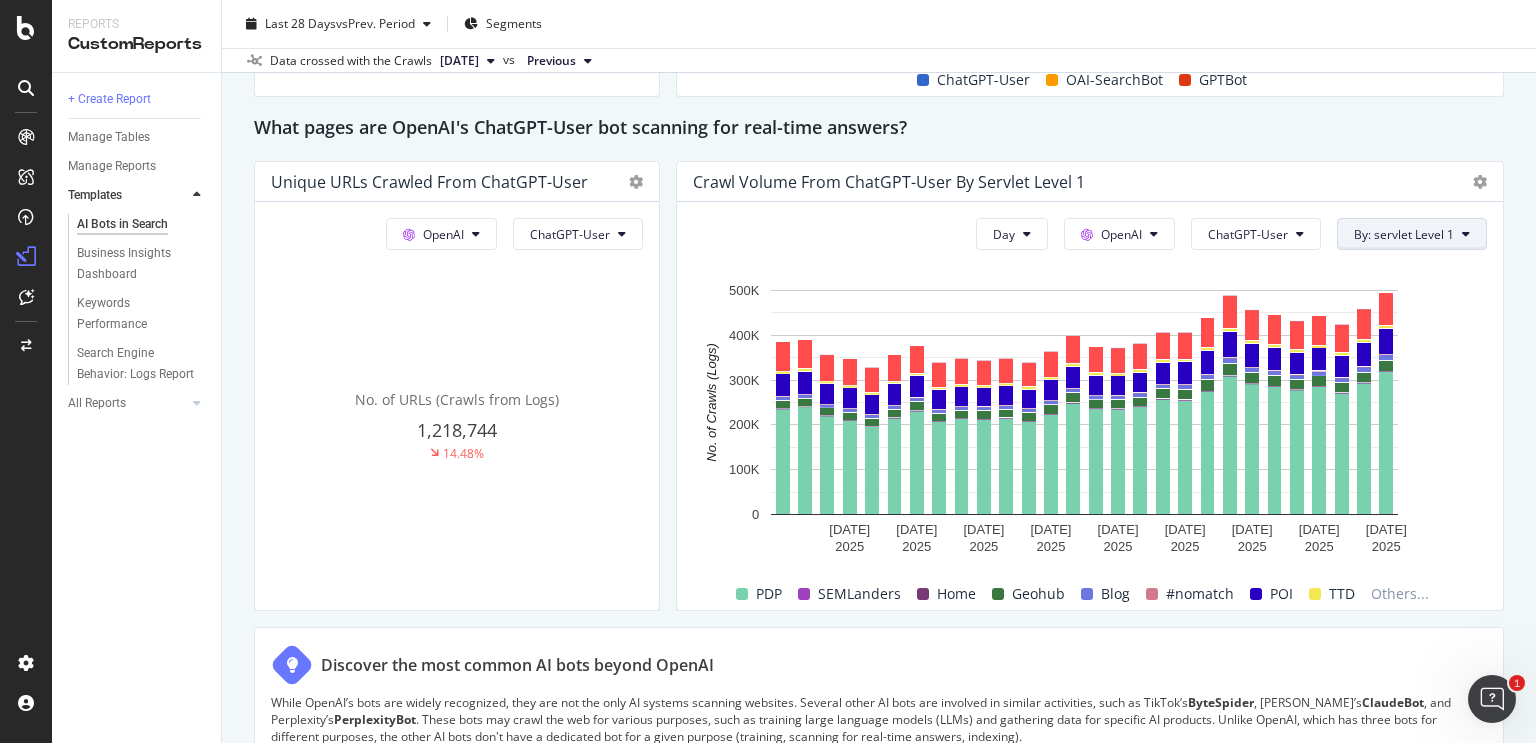 click on "By: servlet Level 1" at bounding box center (1412, 234) 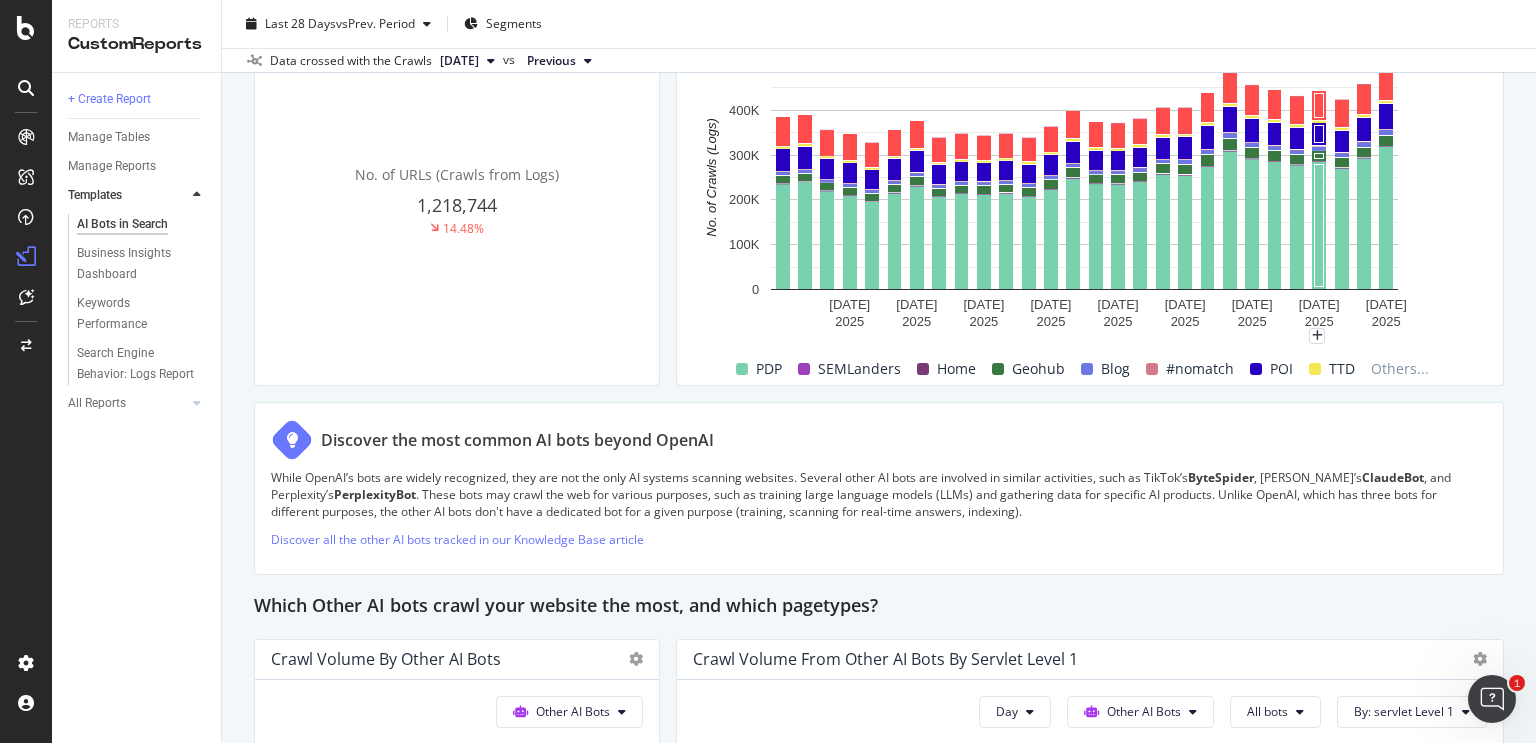 scroll, scrollTop: 2250, scrollLeft: 0, axis: vertical 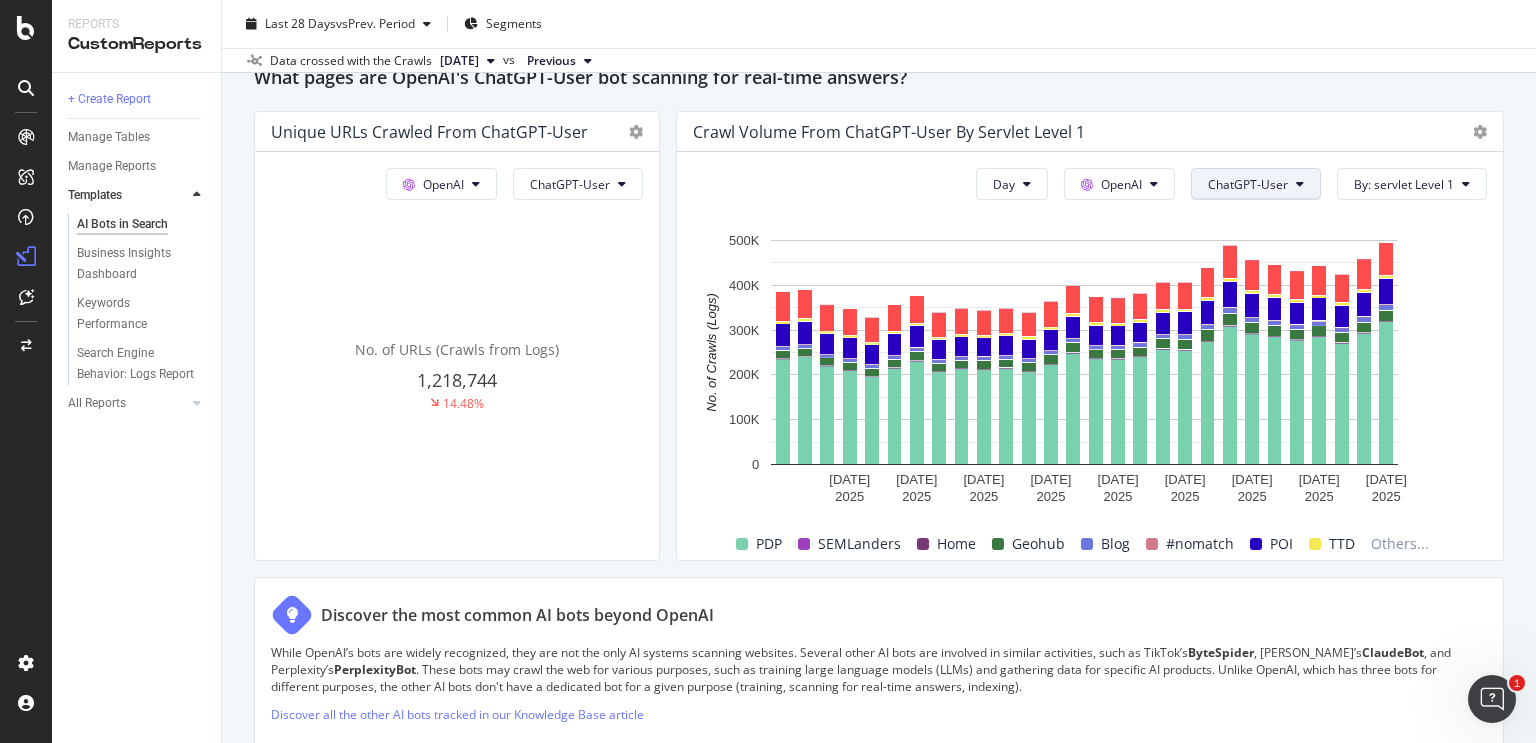 click at bounding box center [1300, 184] 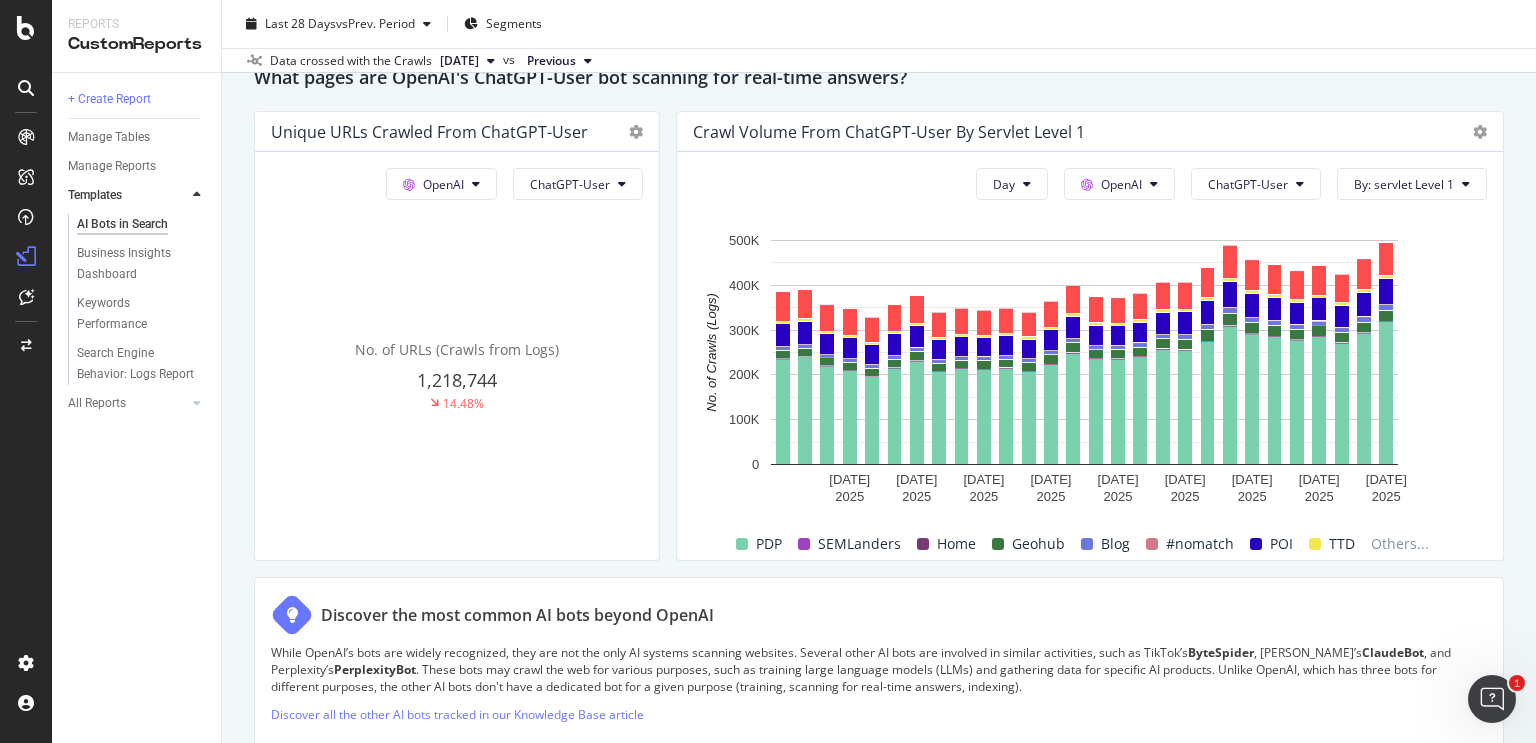 click on "OpenAI ChatGPT-User No. of URLs (Crawls from Logs) 1,218,744 14.48%" at bounding box center (457, -1408) 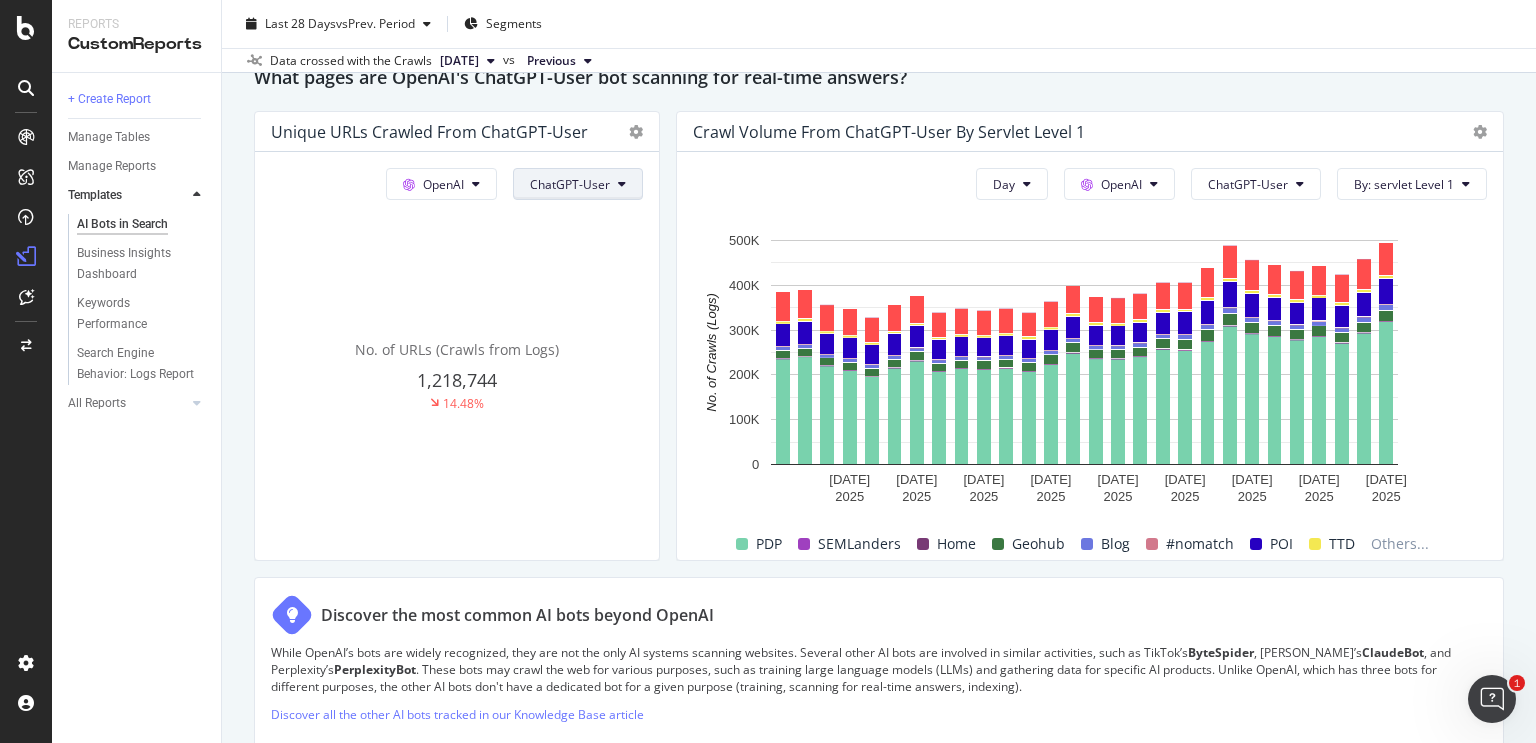 click on "ChatGPT-User" at bounding box center (589, -1580) 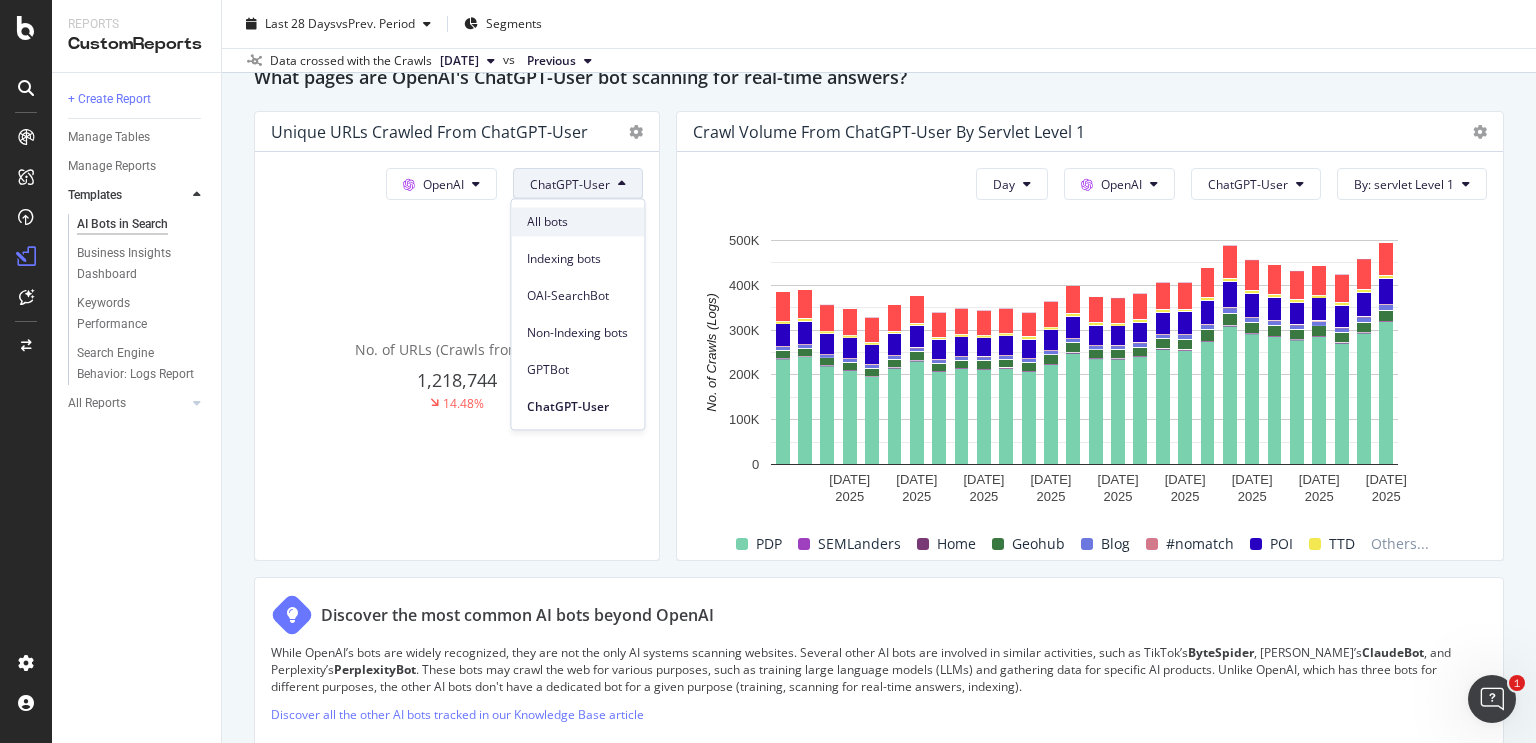 click on "All bots" at bounding box center [577, 222] 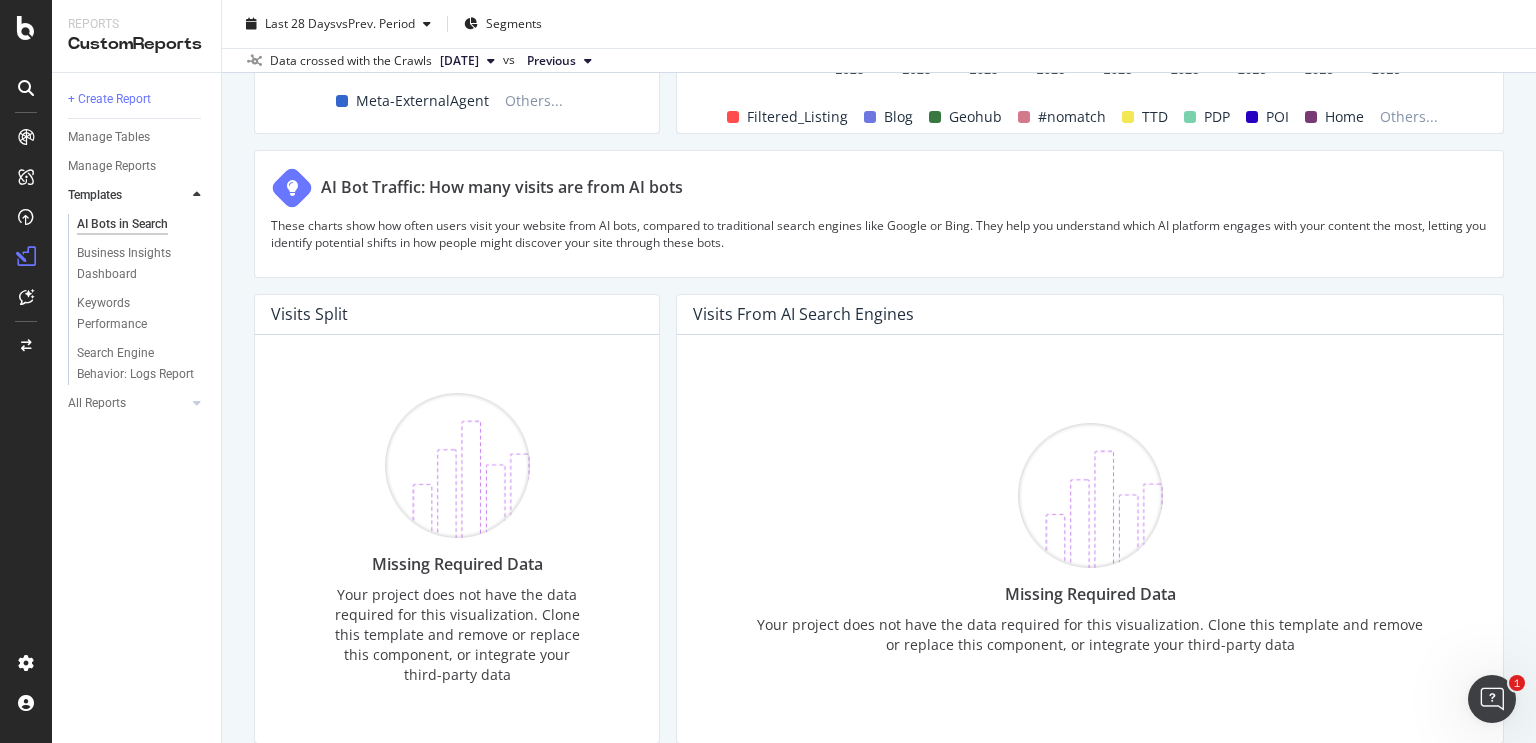 scroll, scrollTop: 3280, scrollLeft: 0, axis: vertical 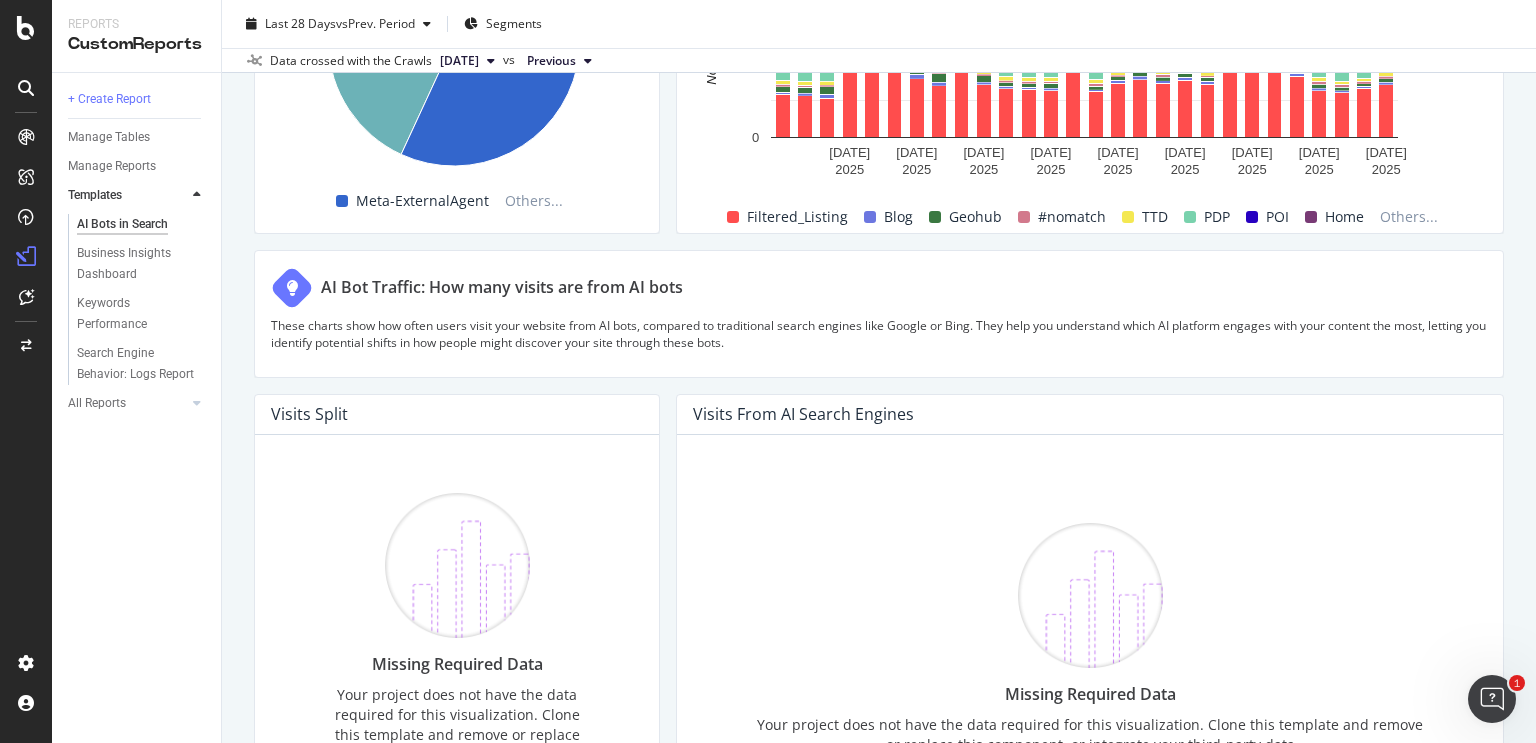 drag, startPoint x: 458, startPoint y: 544, endPoint x: 464, endPoint y: 532, distance: 13.416408 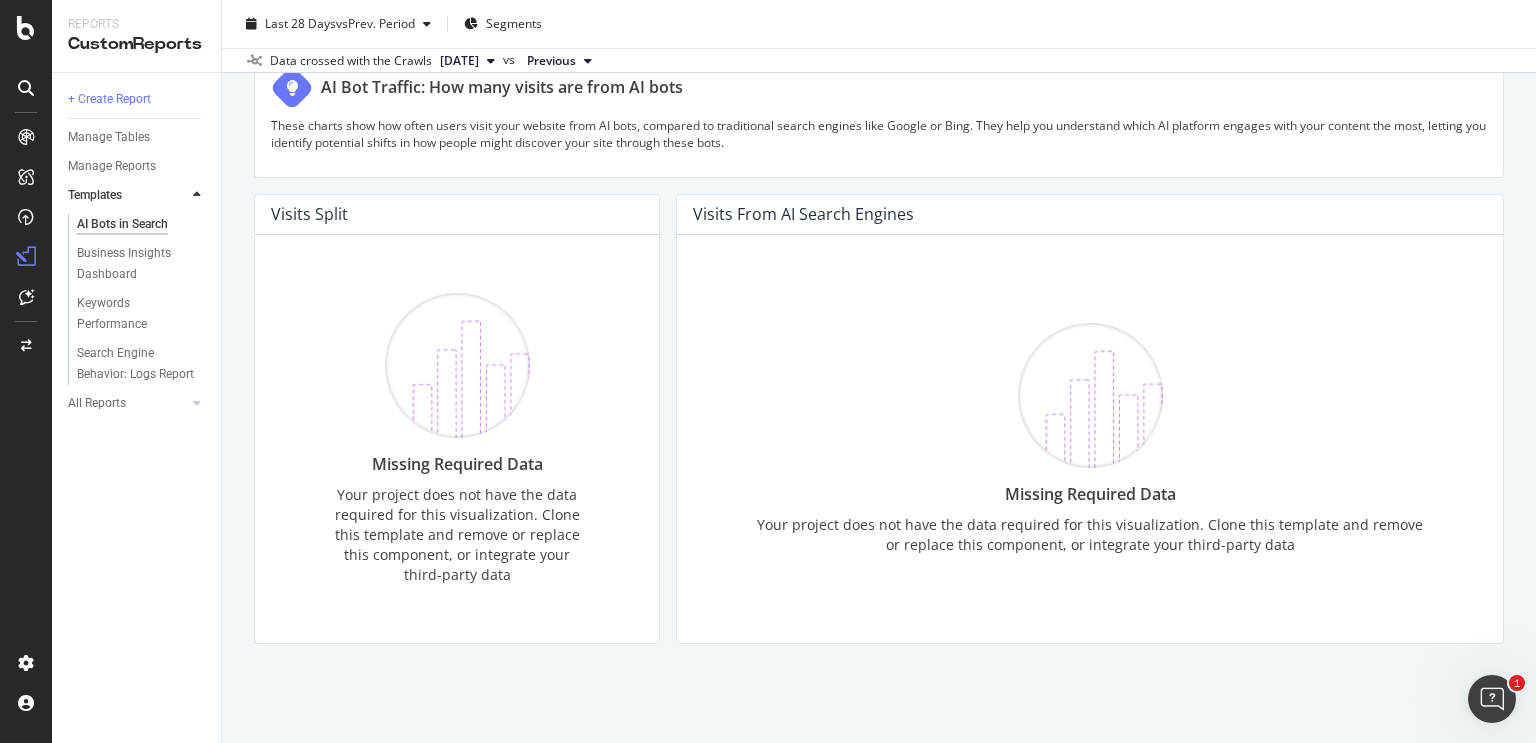 click on "Missing Required Data Your project does not have the data required for this visualization. Clone this template and remove or replace this component, or integrate your third-party data" at bounding box center [457, 439] 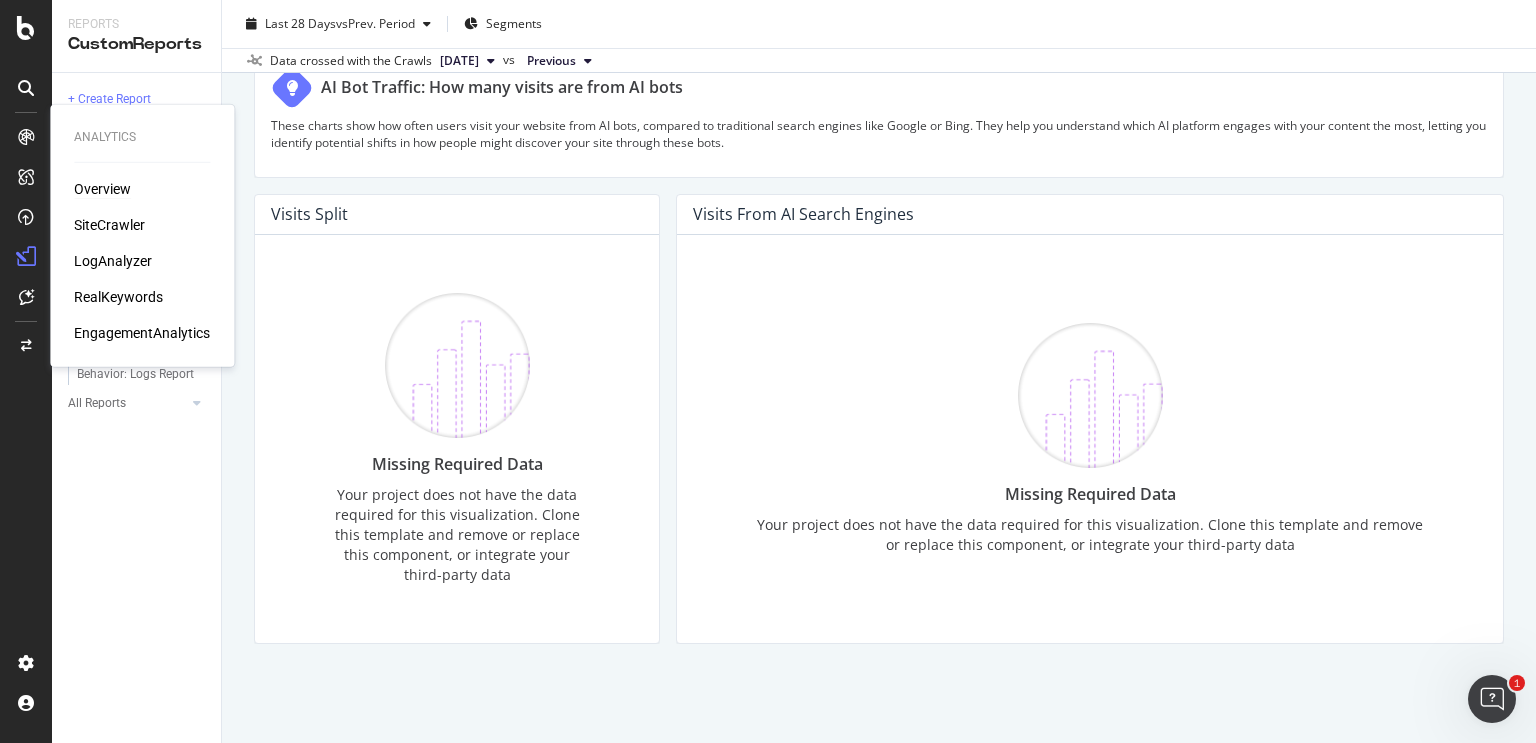 click on "Overview" at bounding box center [102, 189] 